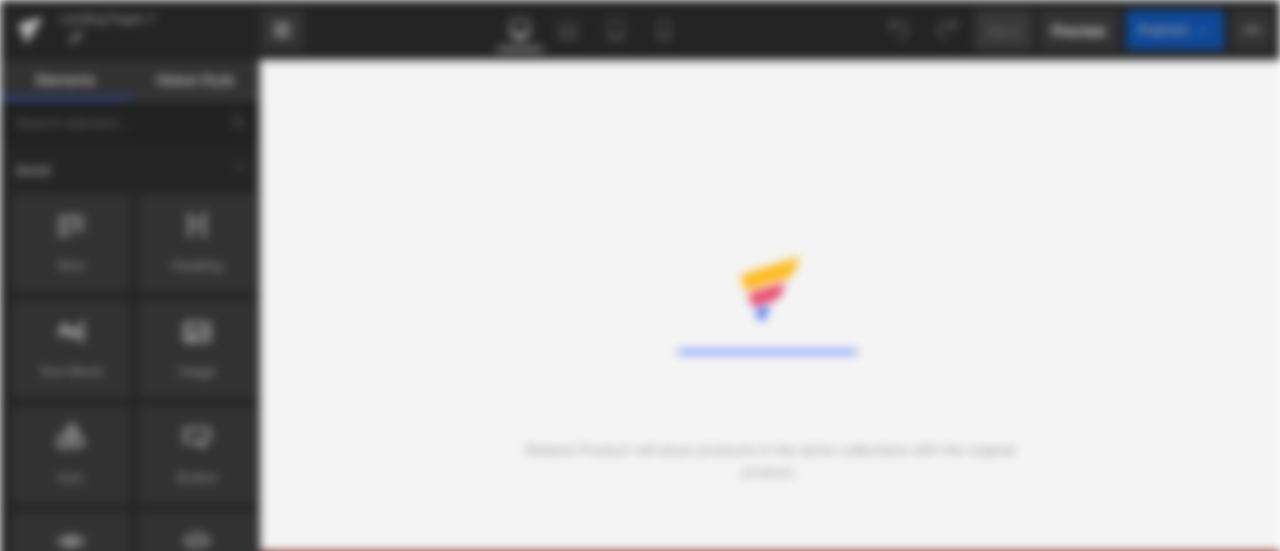 scroll, scrollTop: 0, scrollLeft: 0, axis: both 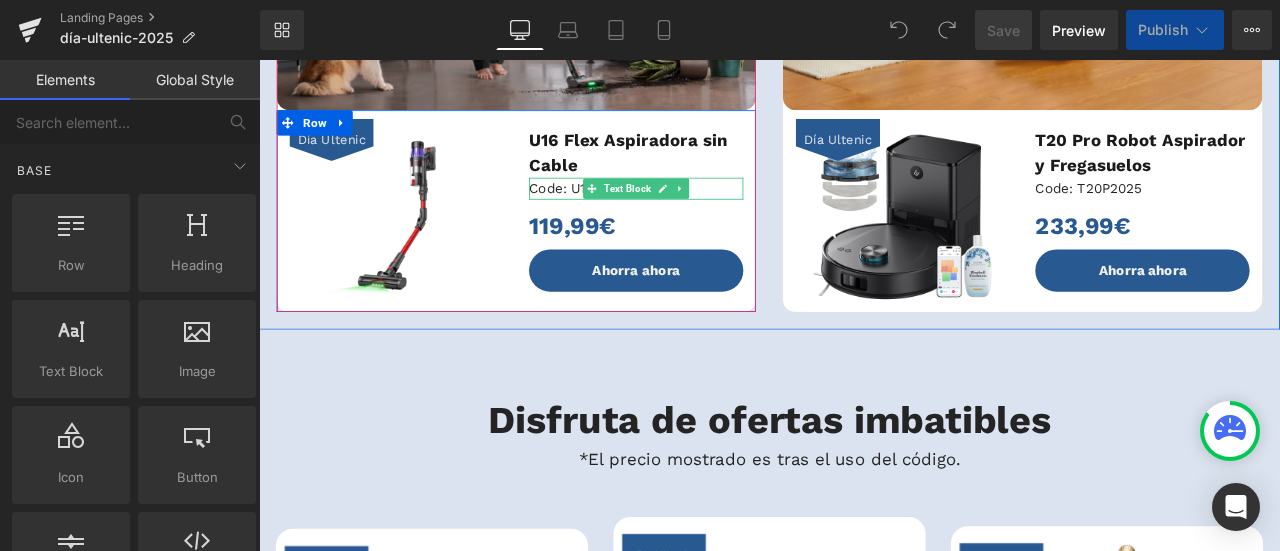 click on "Code: U16F2025" at bounding box center (706, 212) 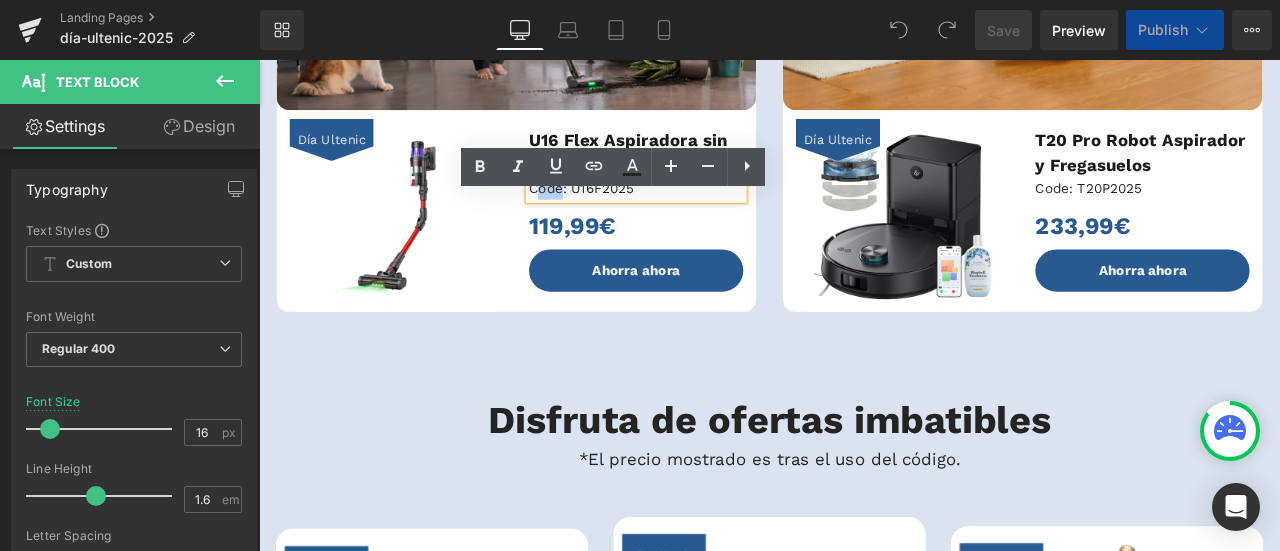 drag, startPoint x: 610, startPoint y: 235, endPoint x: 584, endPoint y: 232, distance: 26.172504 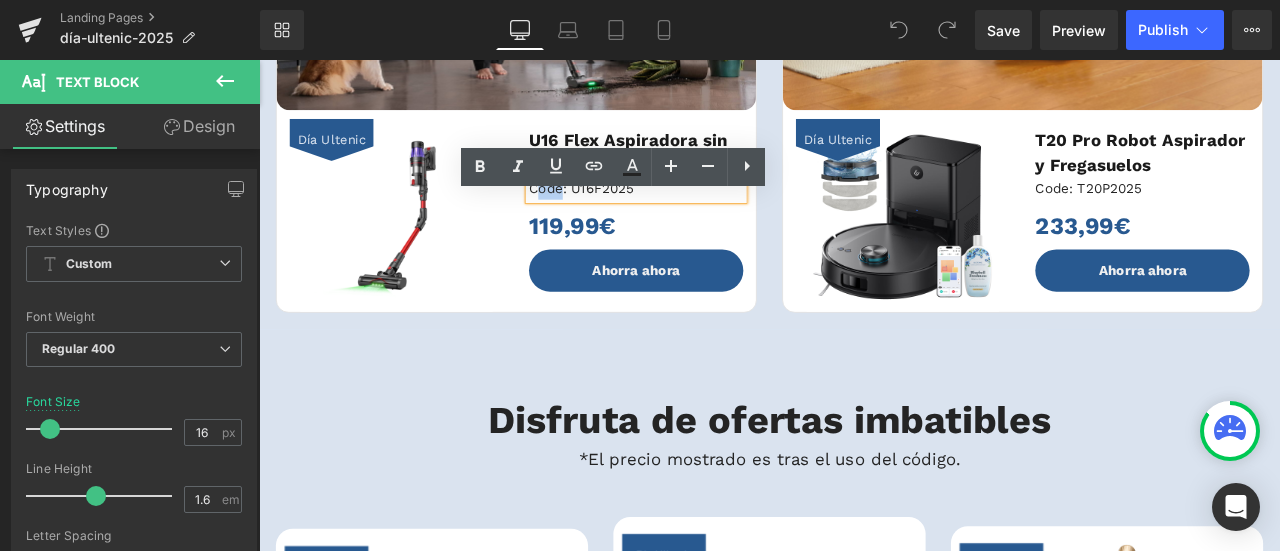 type 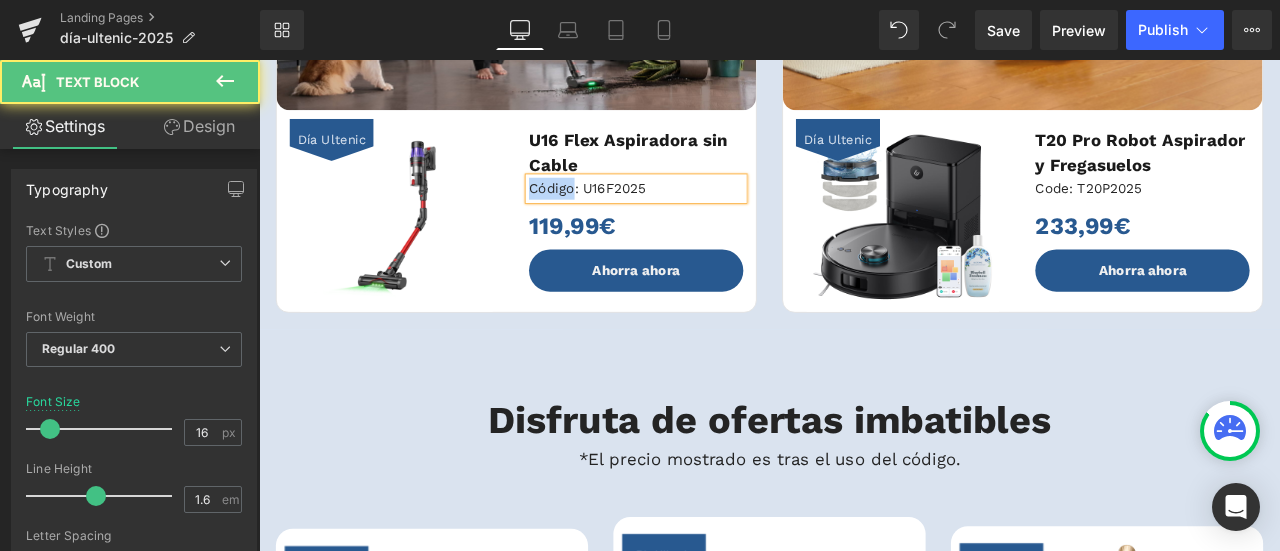 drag, startPoint x: 623, startPoint y: 231, endPoint x: 573, endPoint y: 227, distance: 50.159744 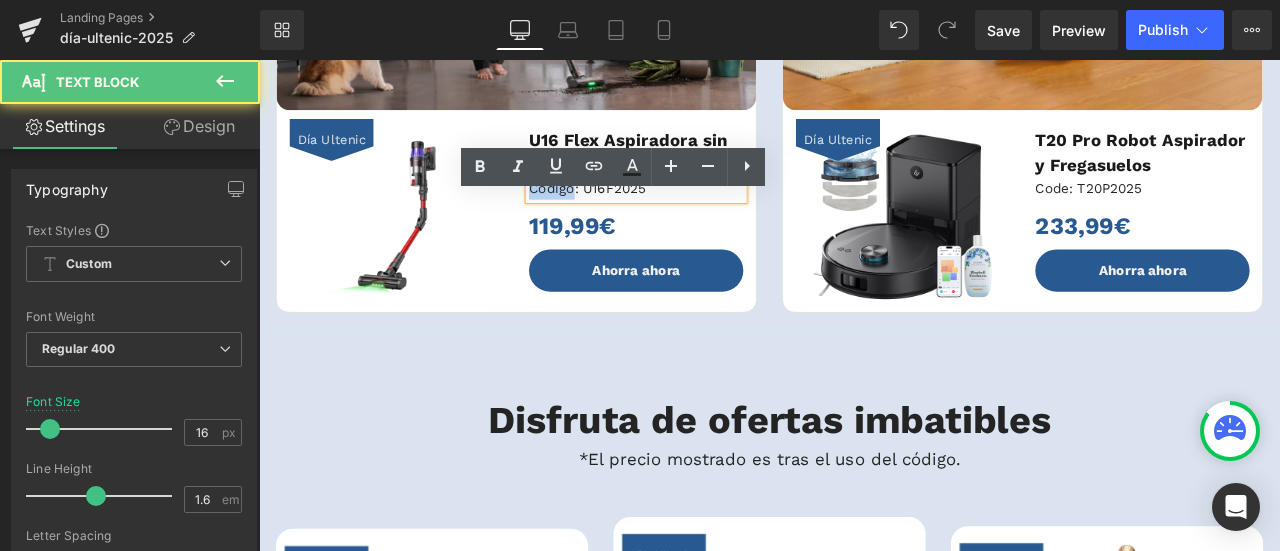 copy on "Código" 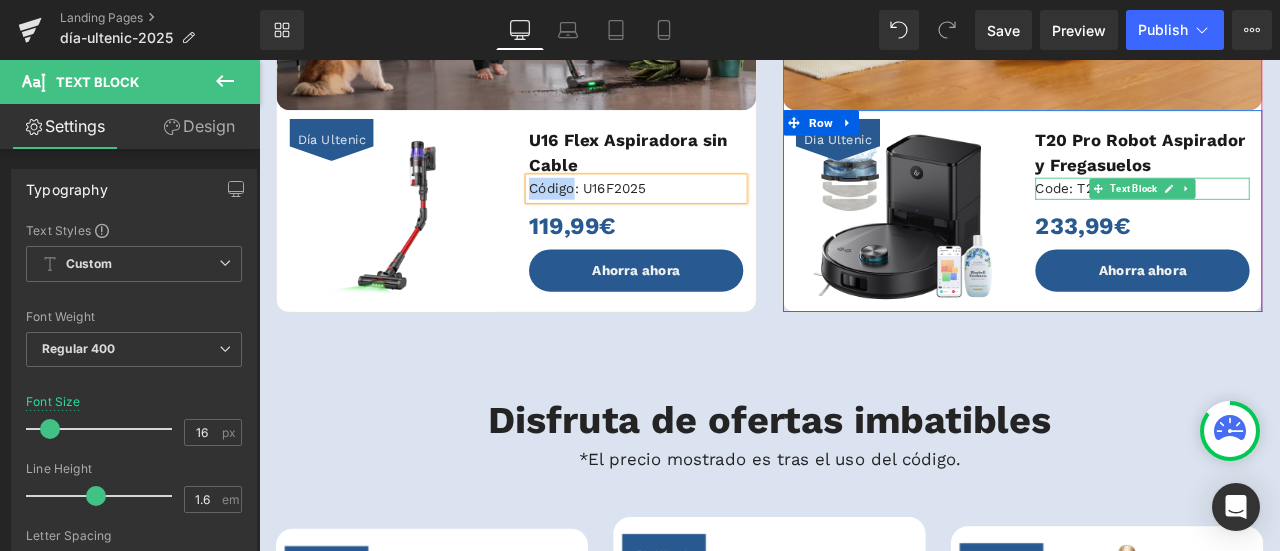 click on "Code: T20P2025" at bounding box center (1306, 212) 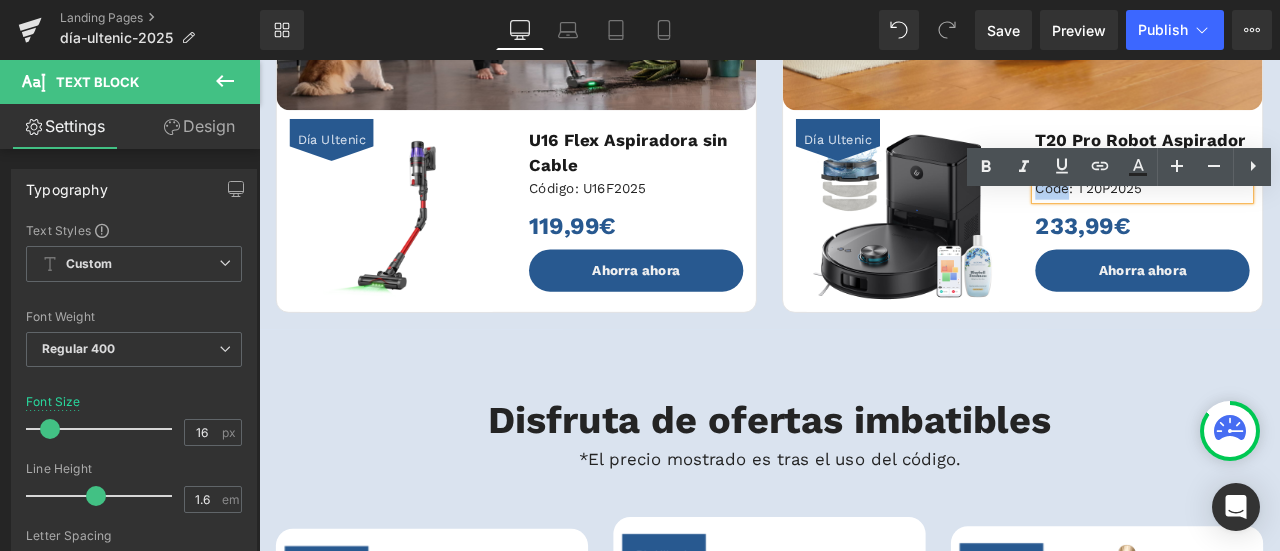 drag, startPoint x: 1209, startPoint y: 232, endPoint x: 1175, endPoint y: 234, distance: 34.058773 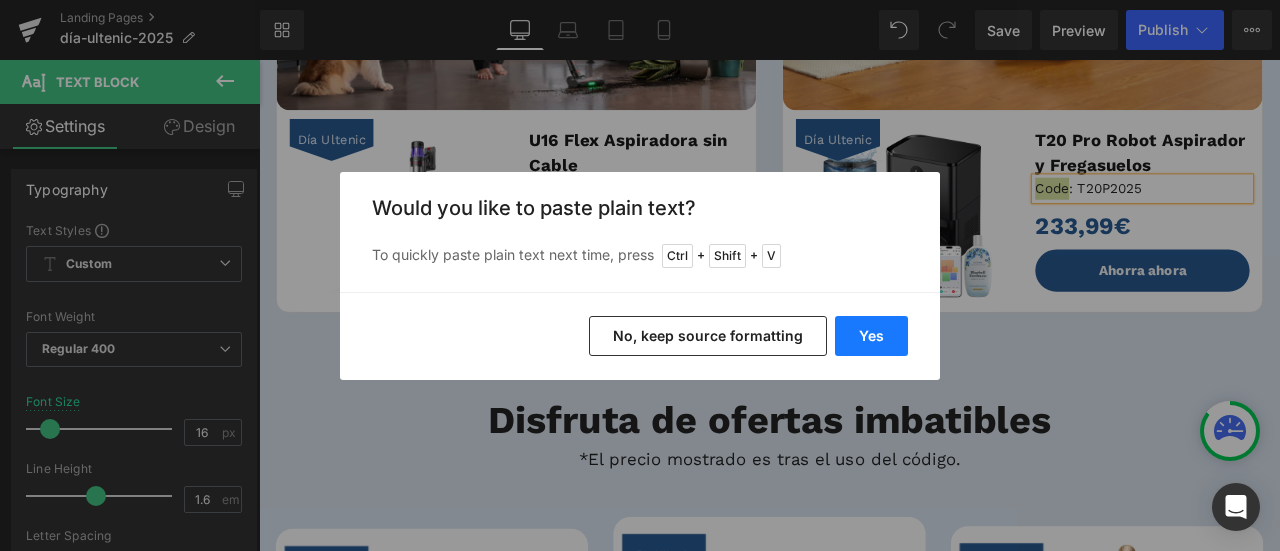 click on "Yes" at bounding box center (871, 336) 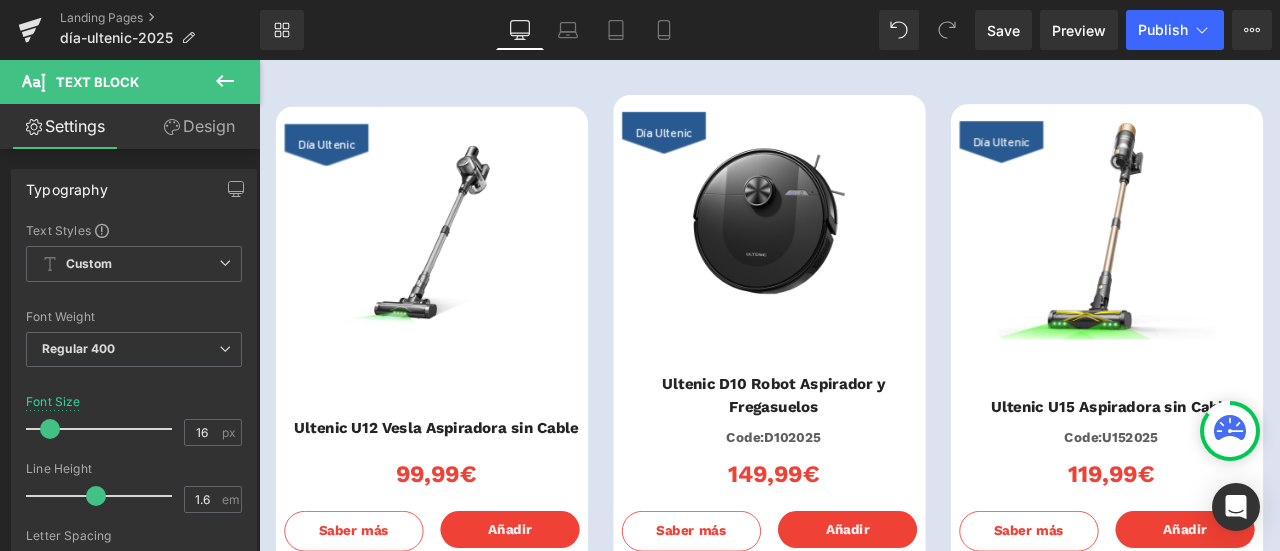 scroll, scrollTop: 2300, scrollLeft: 0, axis: vertical 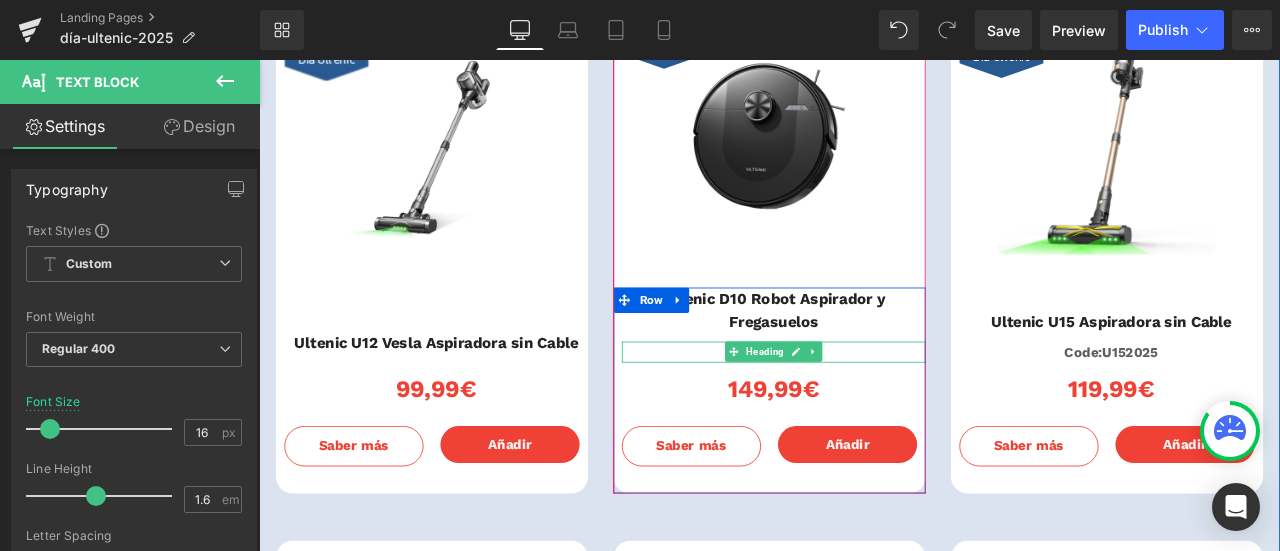 click at bounding box center (869, 396) 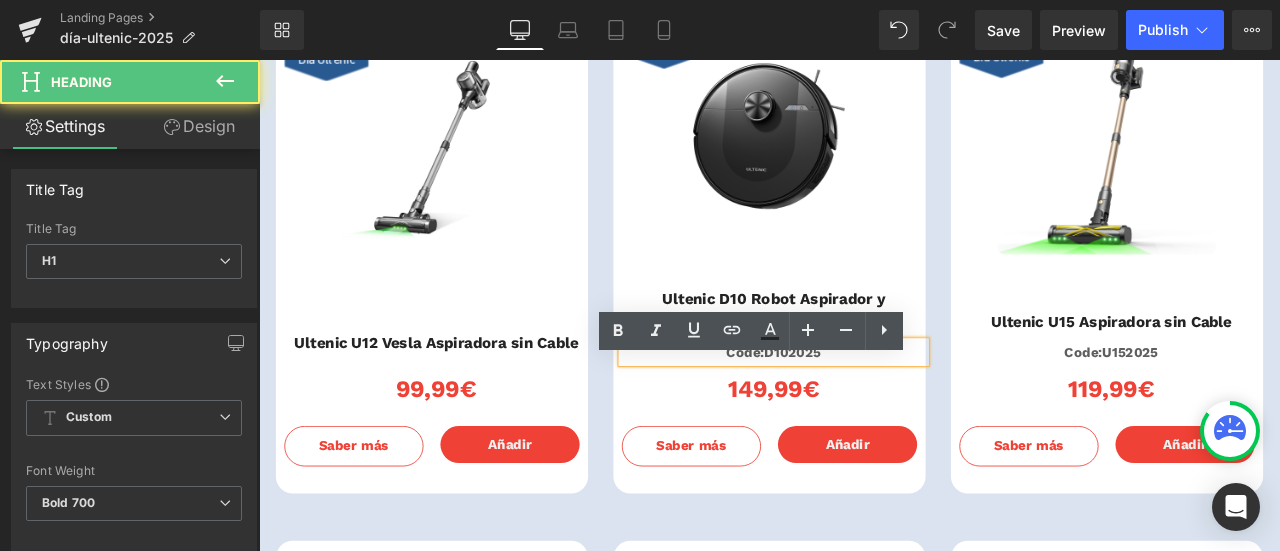 click on "Code:D102025" at bounding box center (869, 407) 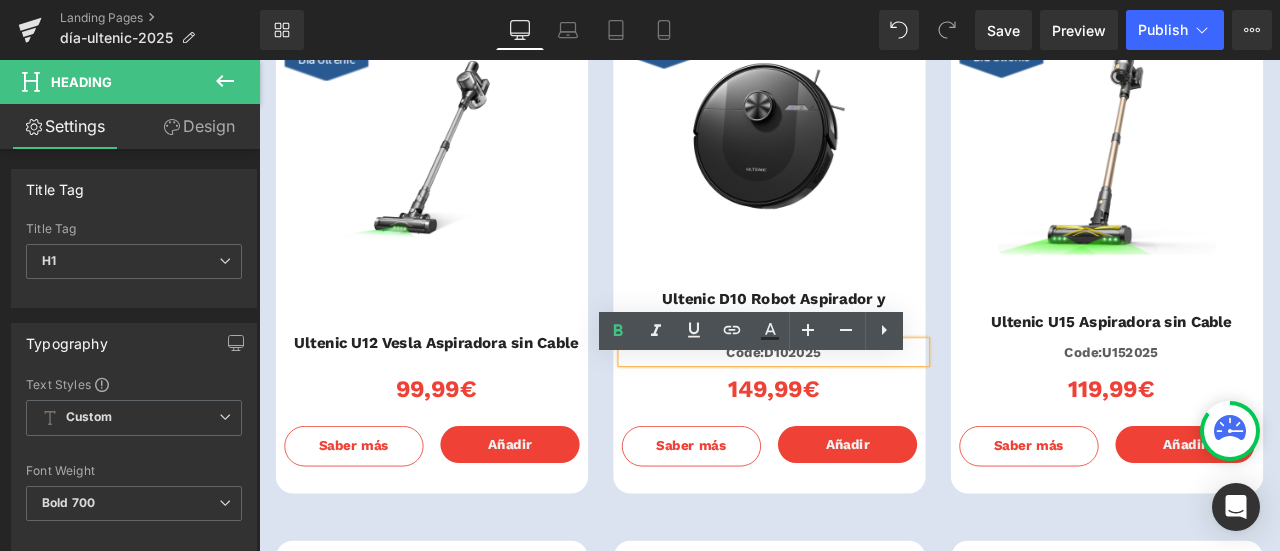 type 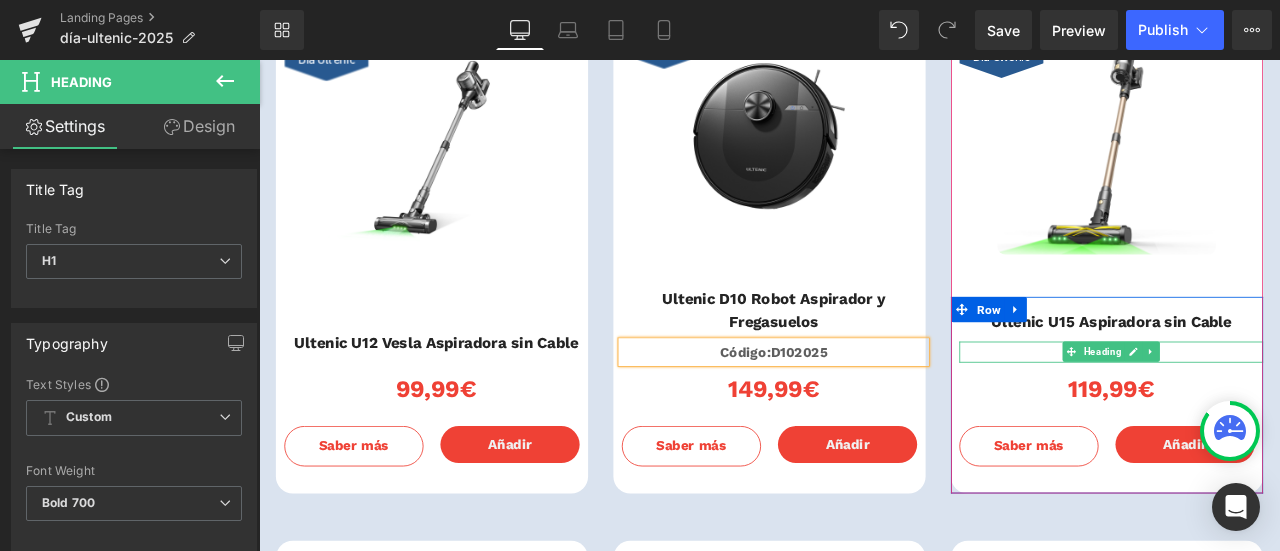 click on "Code:U152025" at bounding box center (1269, 407) 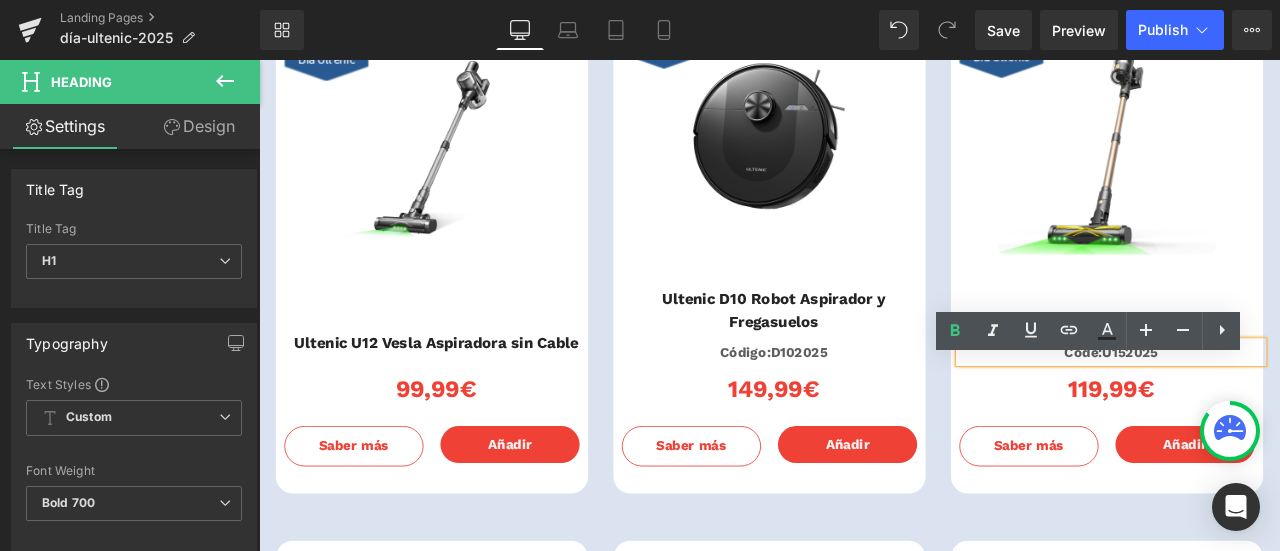 click on "Code:U152025" at bounding box center [1269, 407] 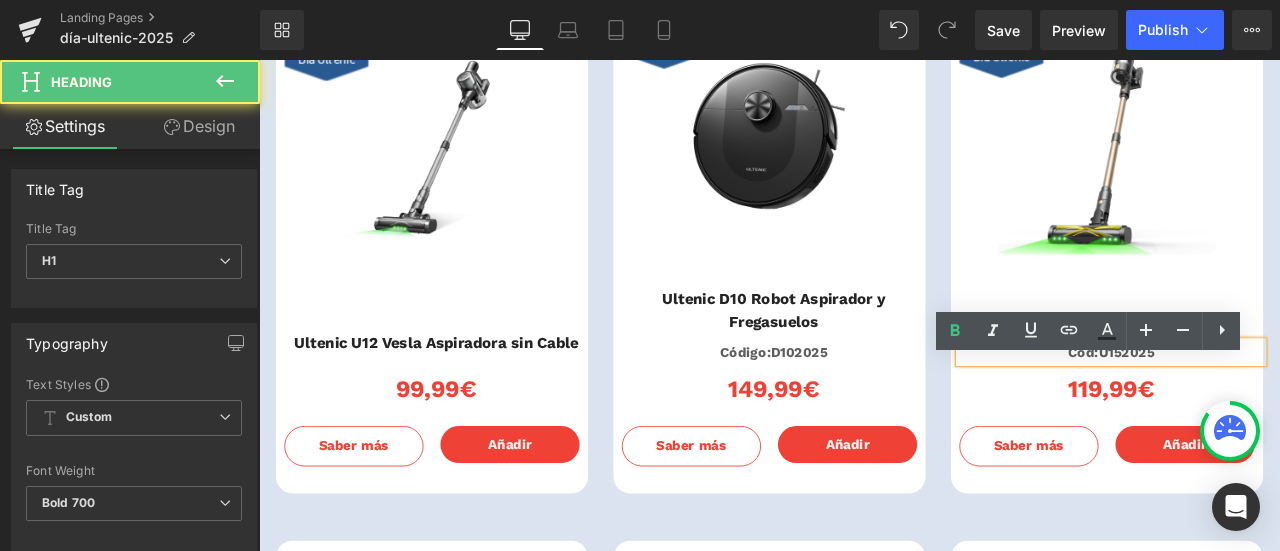 type 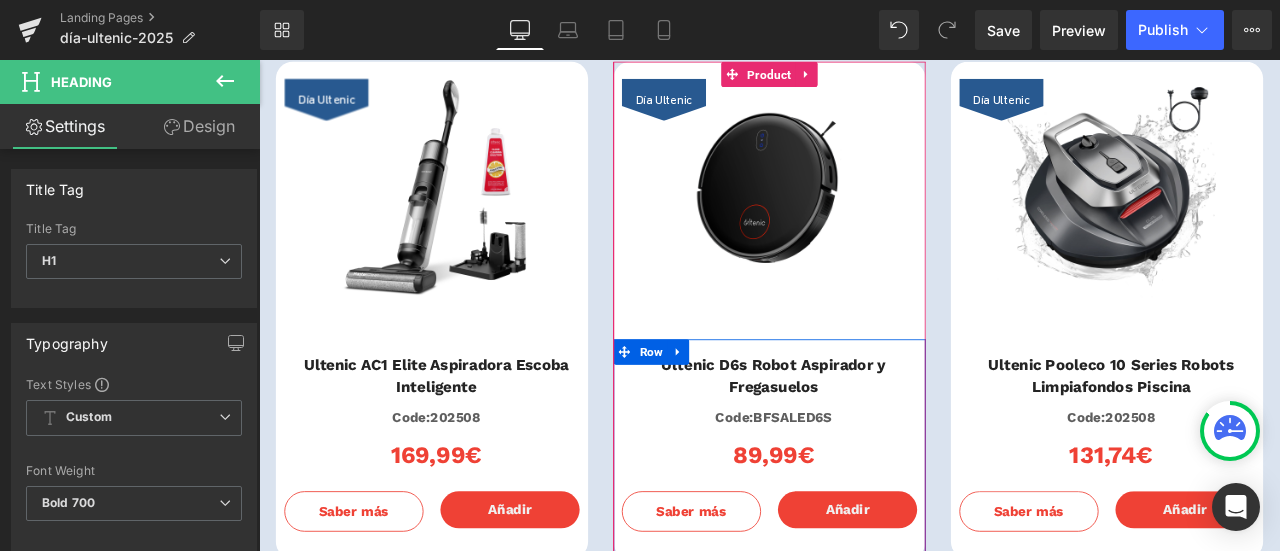 scroll, scrollTop: 2900, scrollLeft: 0, axis: vertical 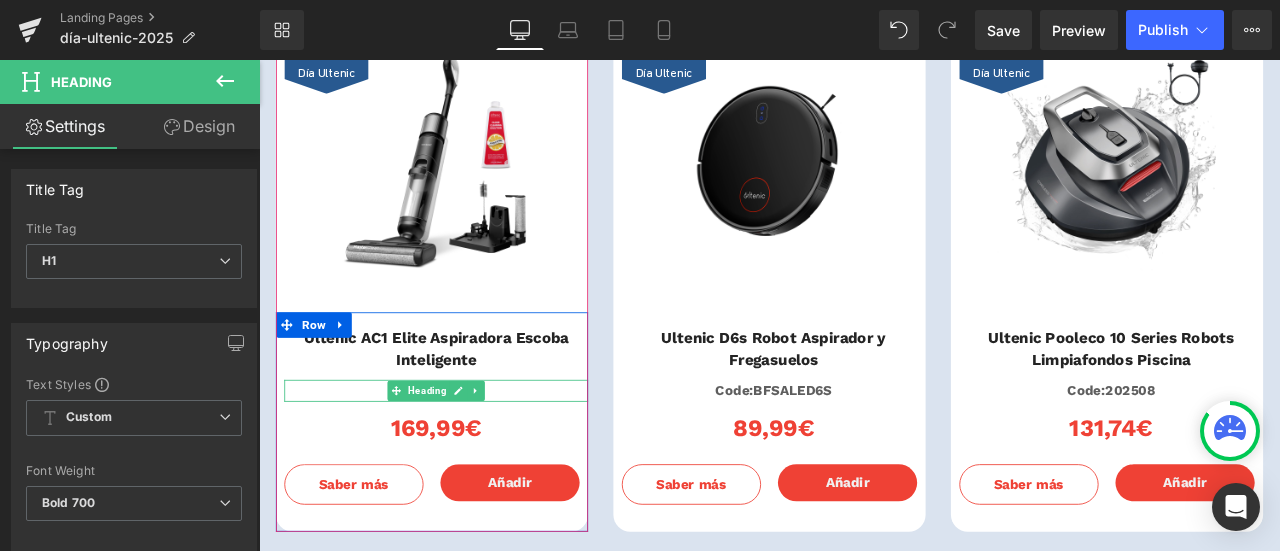 click on "Code:202508" at bounding box center [469, 452] 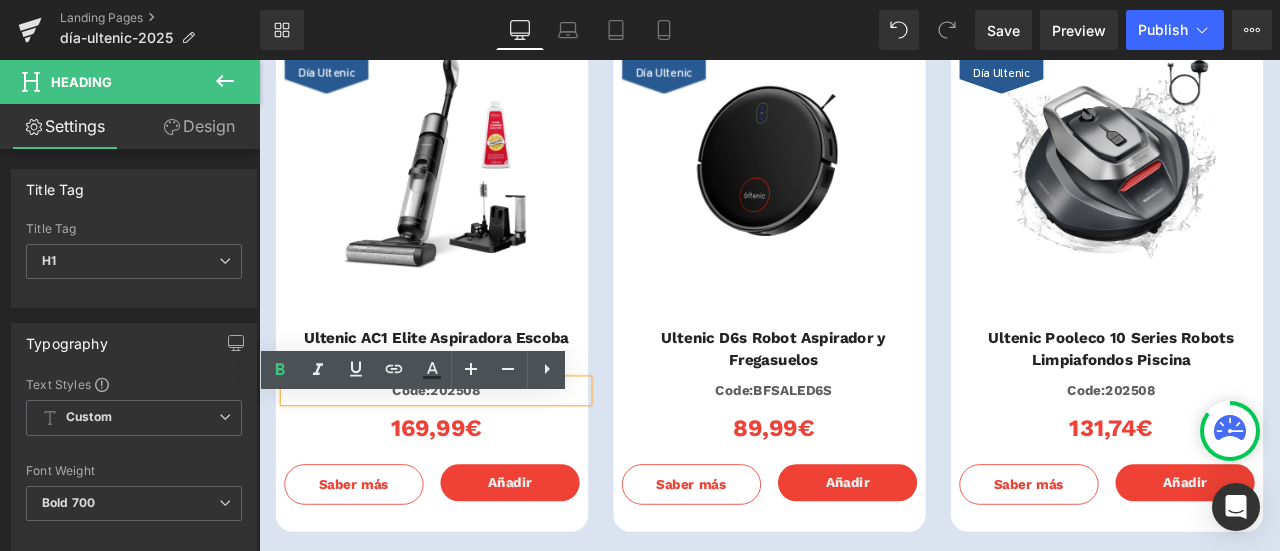 click on "Code:202508" at bounding box center [469, 452] 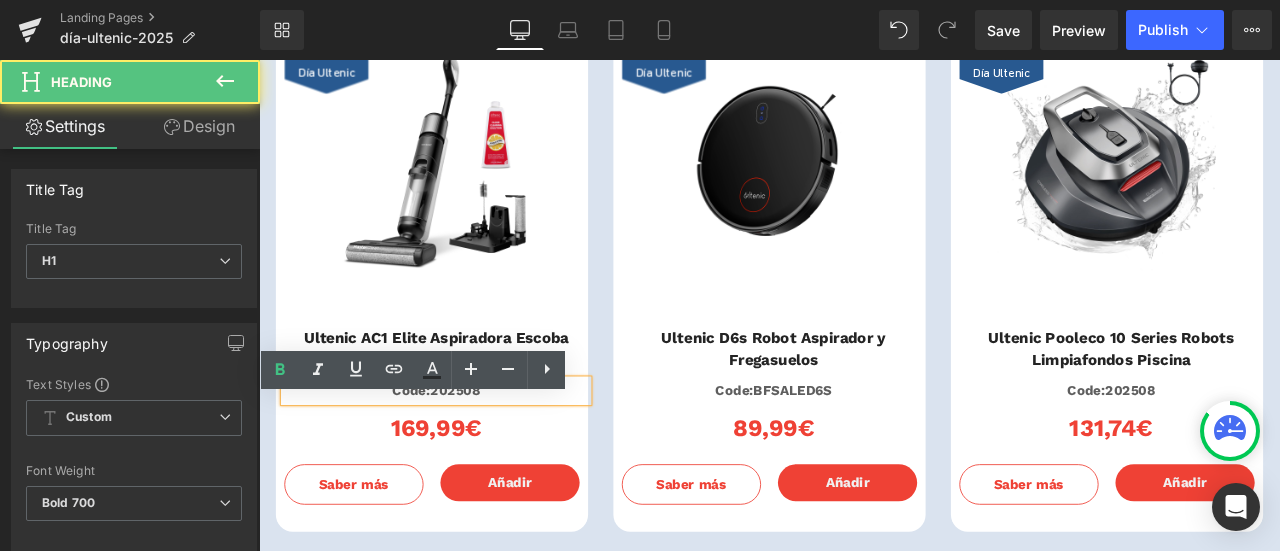 type 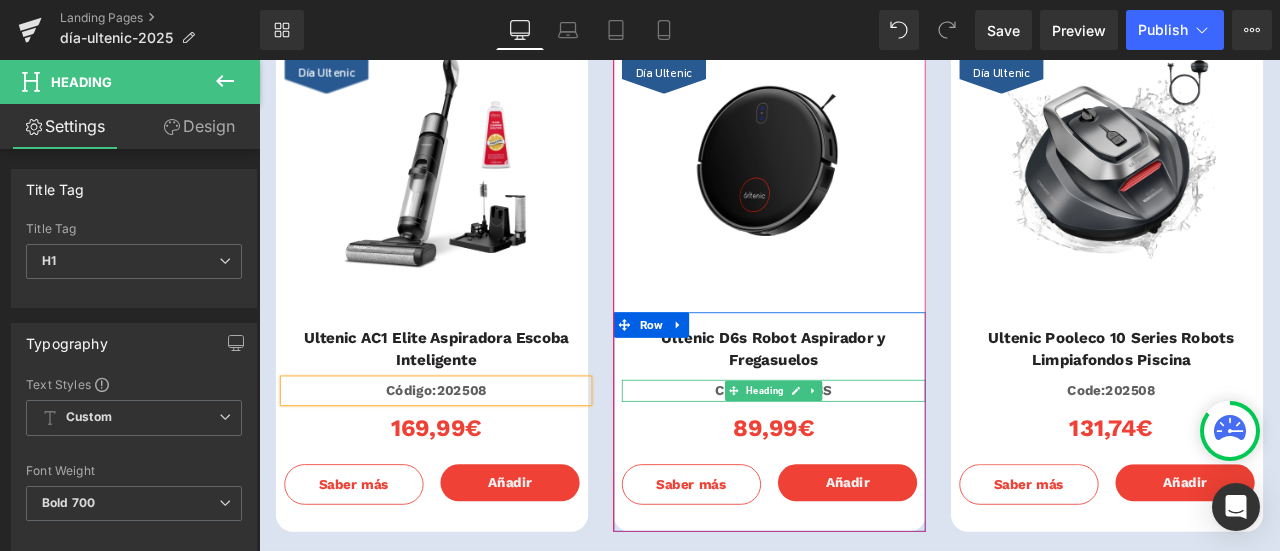 click on "Code:BFSALED6S" at bounding box center (869, 452) 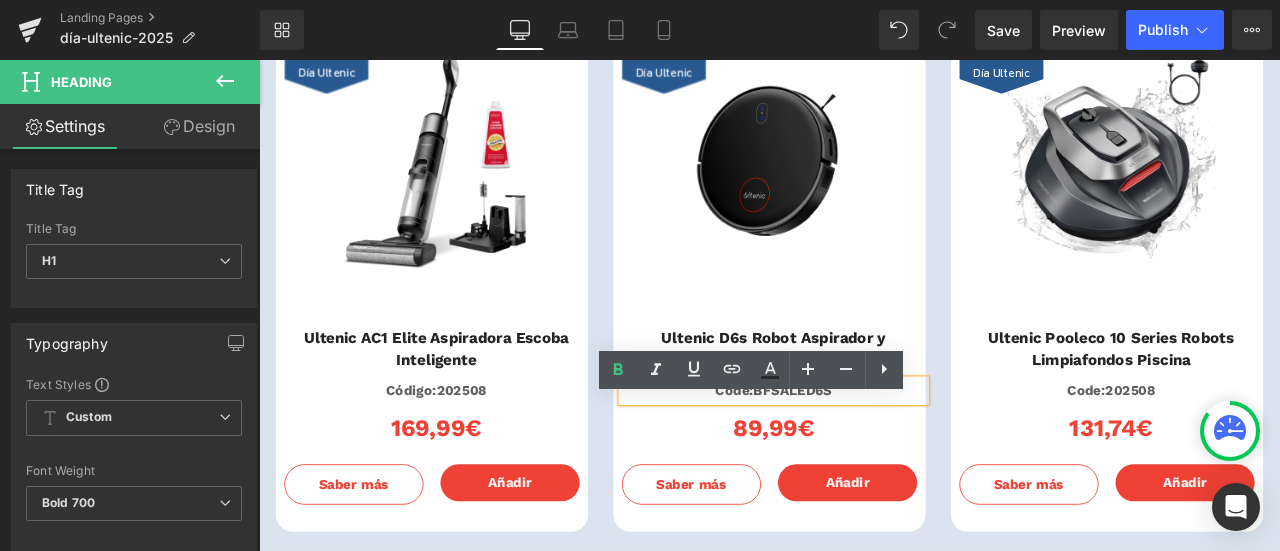 click on "Code:BFSALED6S" at bounding box center [869, 452] 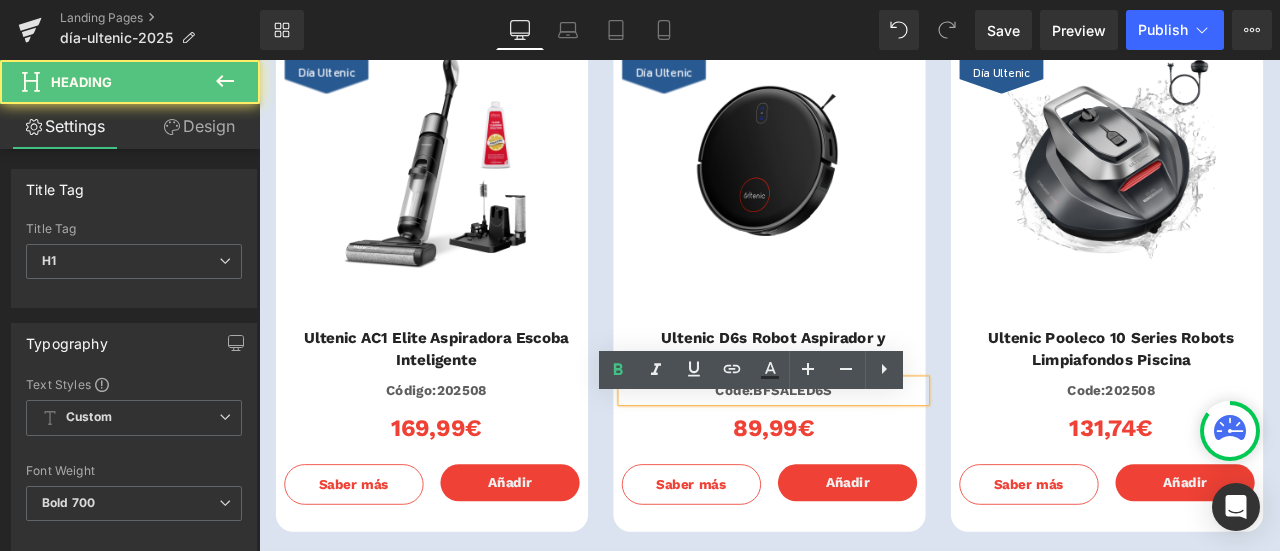 click on "Code:BFSALED6S" at bounding box center (869, 452) 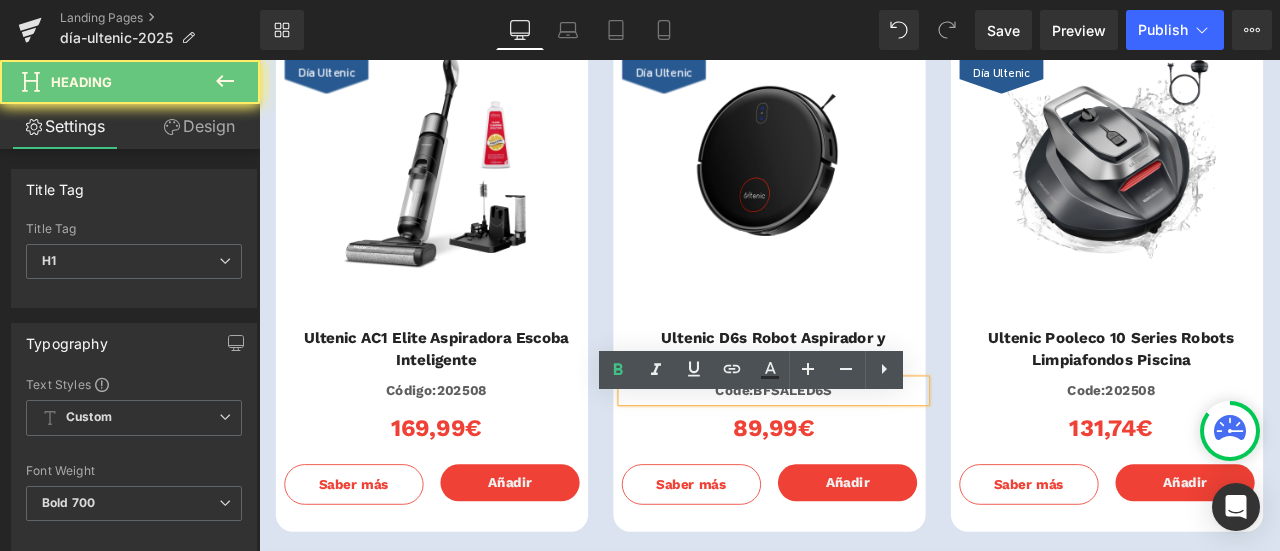type 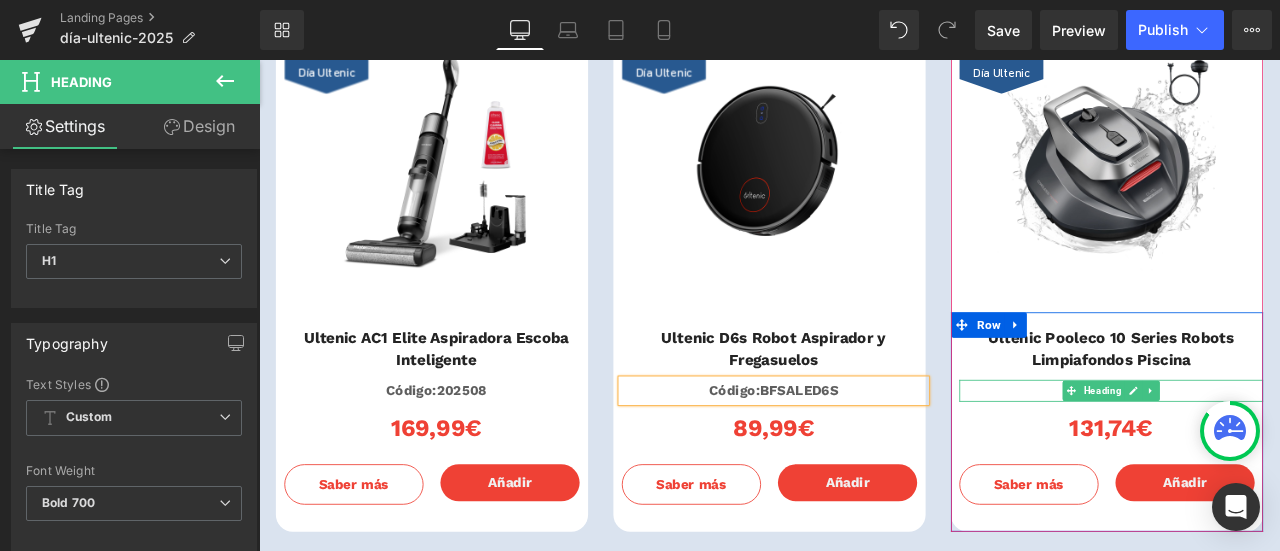 click on "Code:202508" at bounding box center (1269, 452) 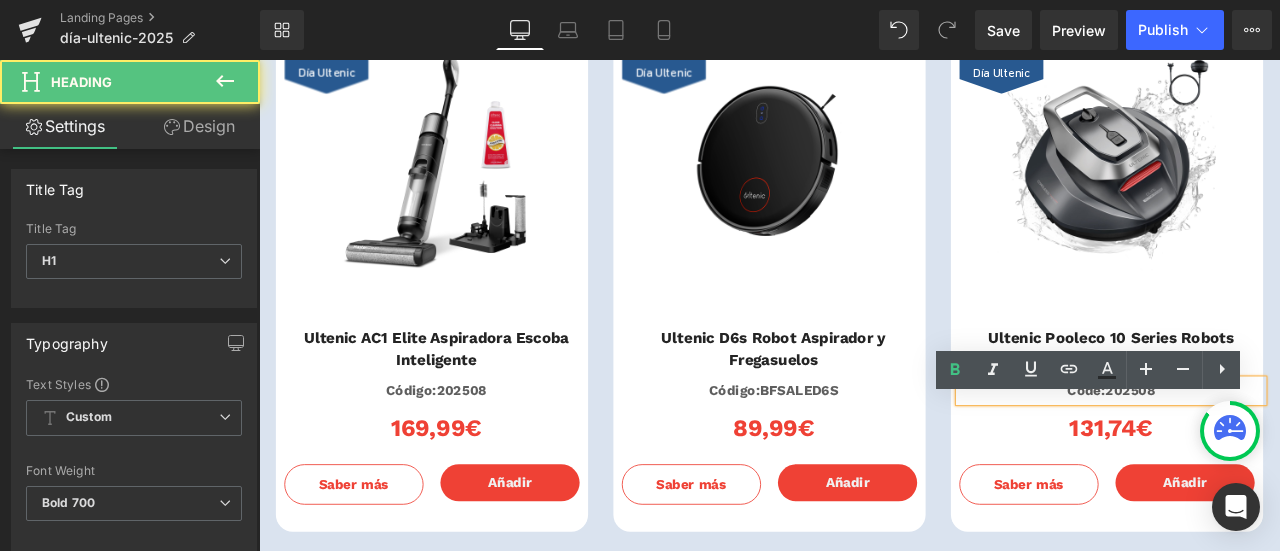 click on "Code:202508" at bounding box center (1269, 452) 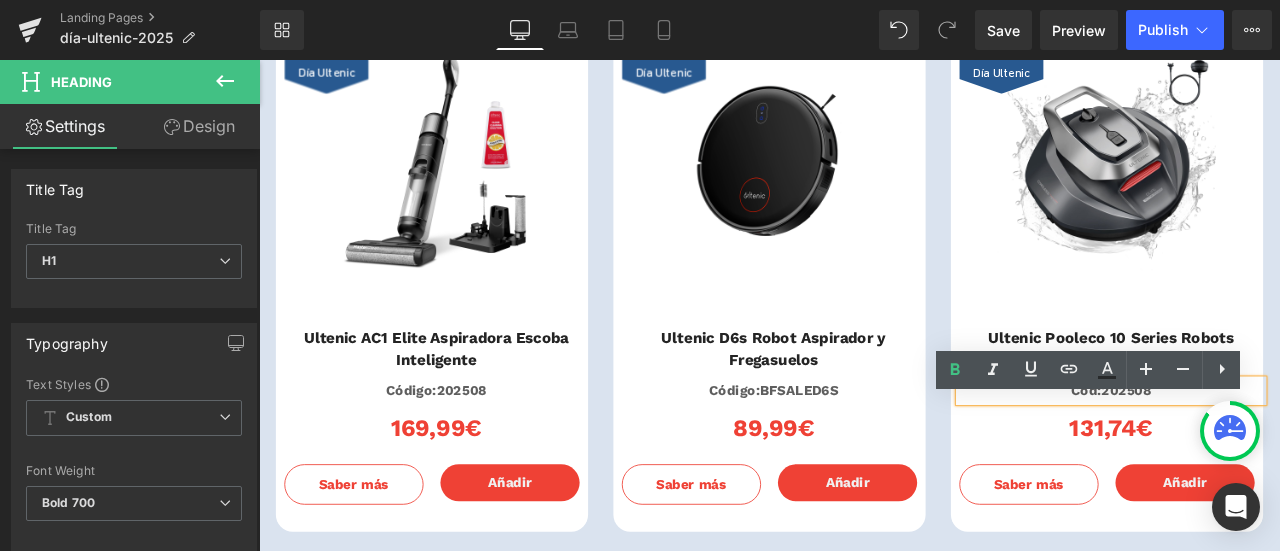type 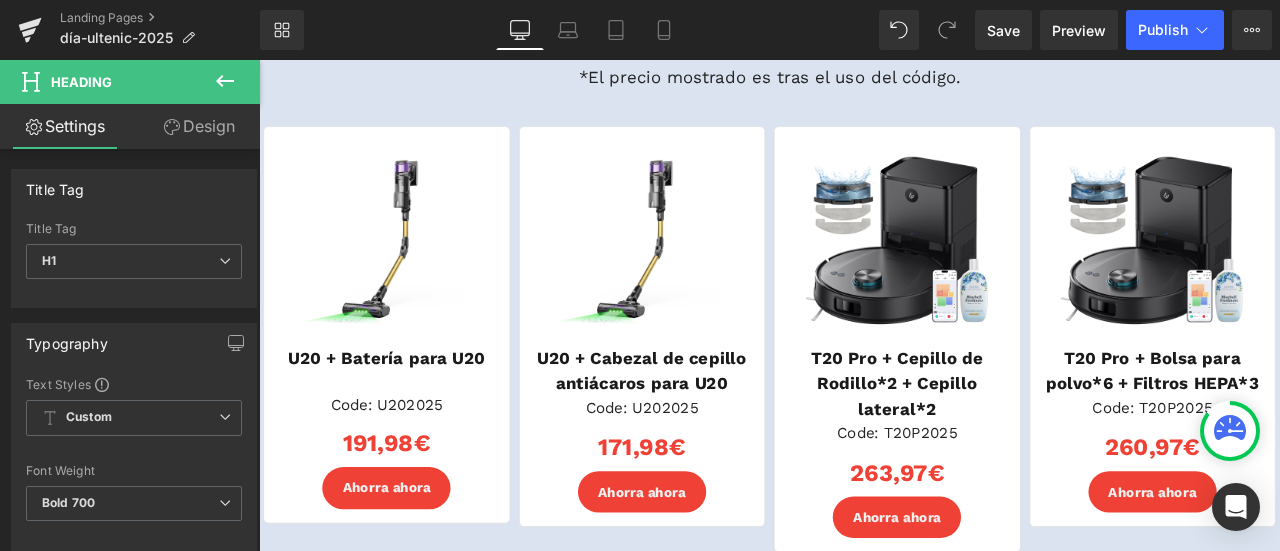 scroll, scrollTop: 3900, scrollLeft: 0, axis: vertical 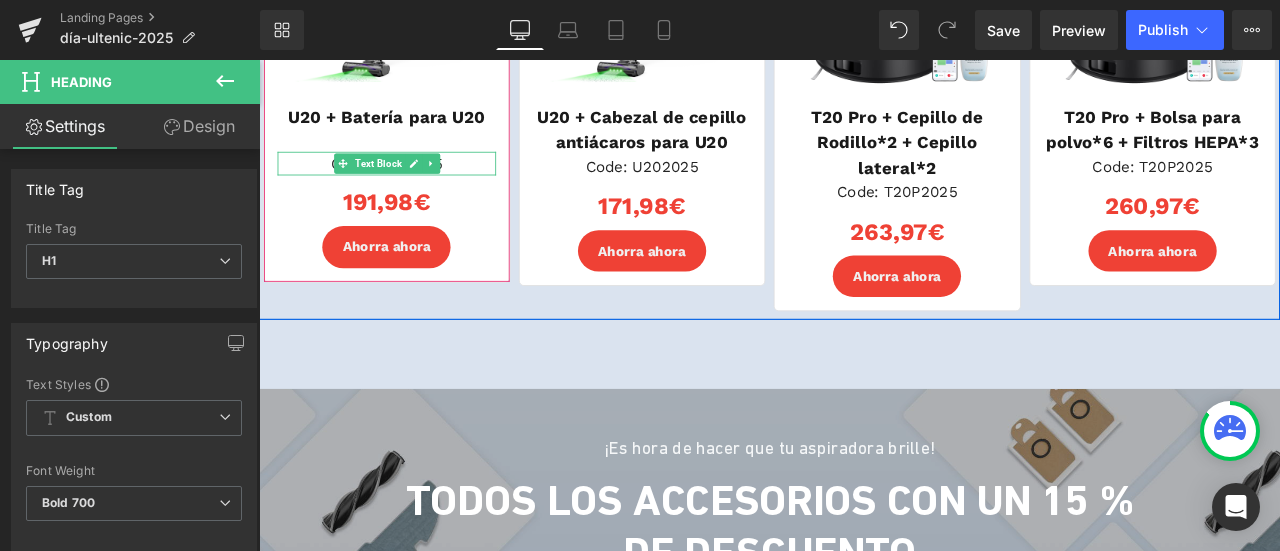 click on "Code: U202025" at bounding box center (410, 183) 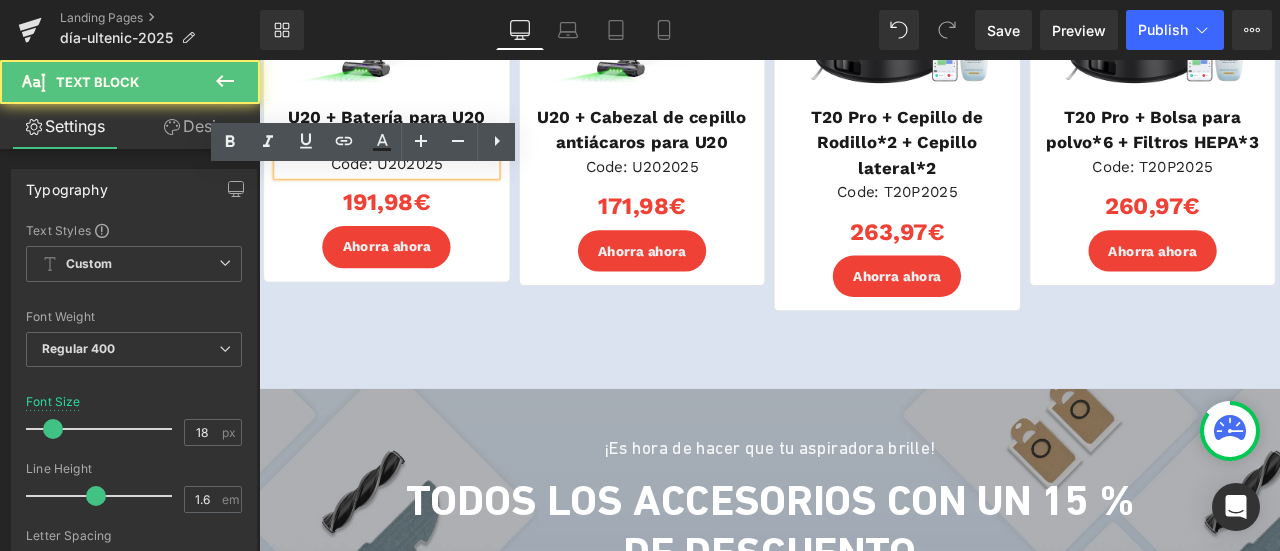 click on "Code: U202025" at bounding box center [410, 183] 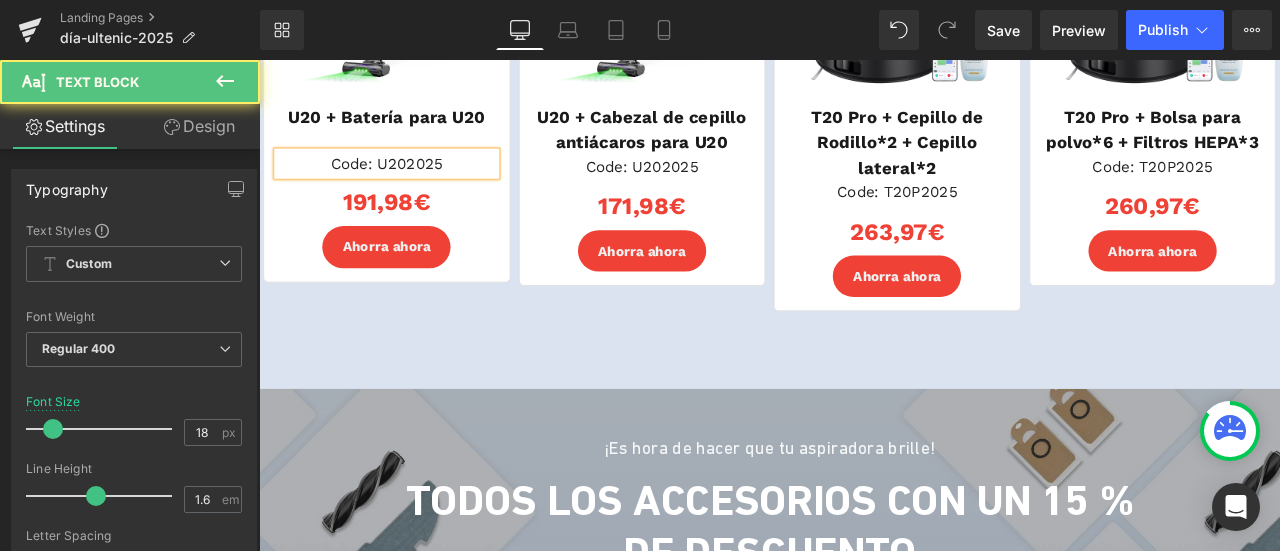 scroll, scrollTop: 3879, scrollLeft: 0, axis: vertical 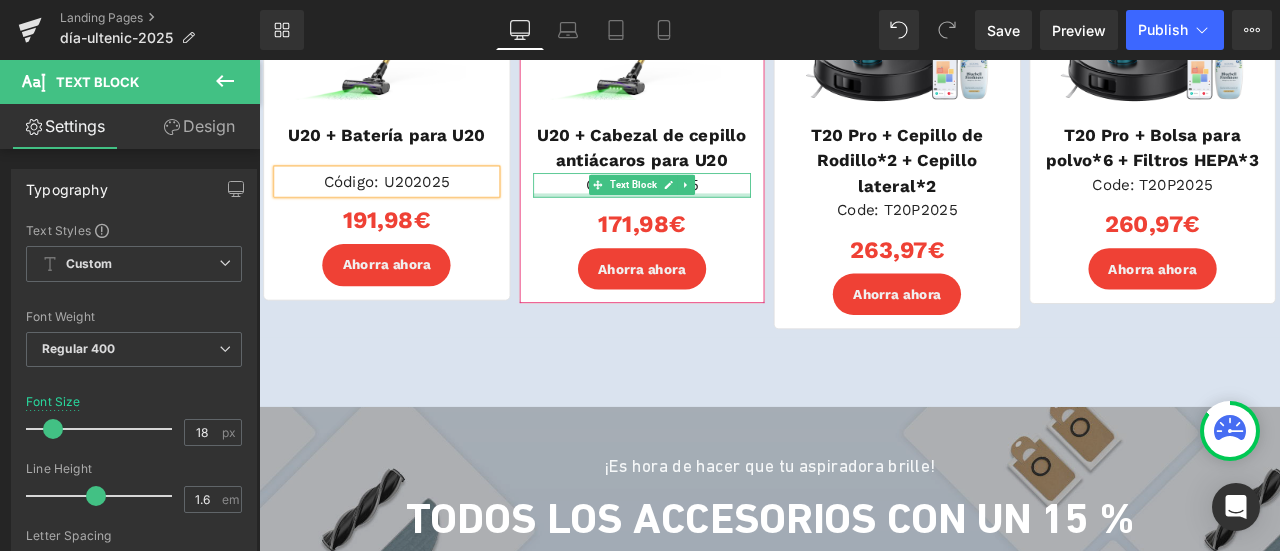 click at bounding box center [713, 220] 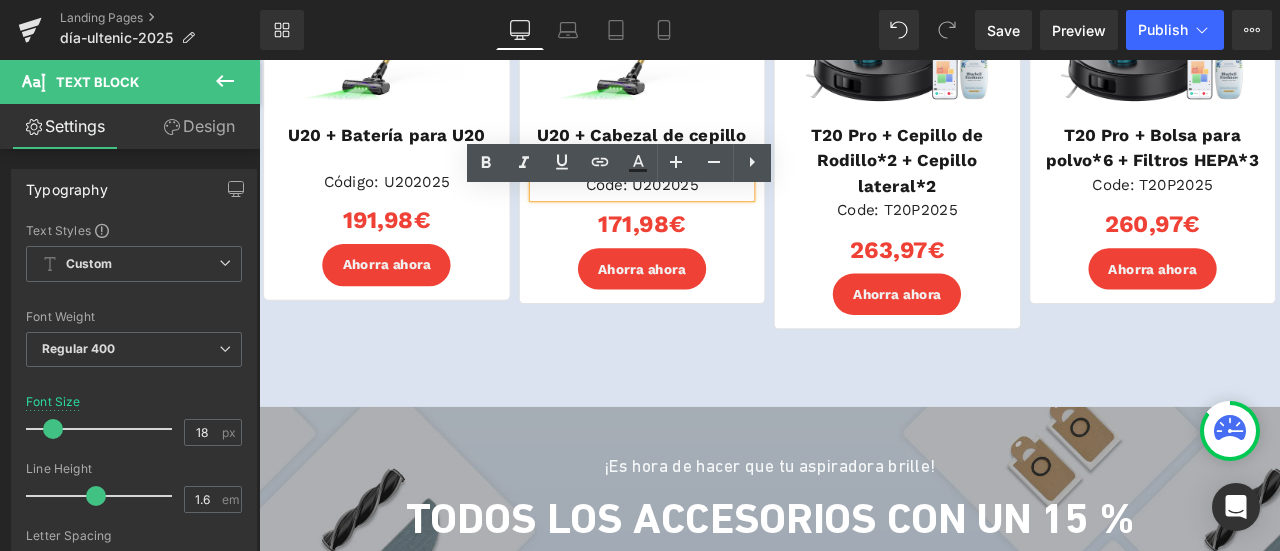 click on "Code: U202025" at bounding box center (713, 208) 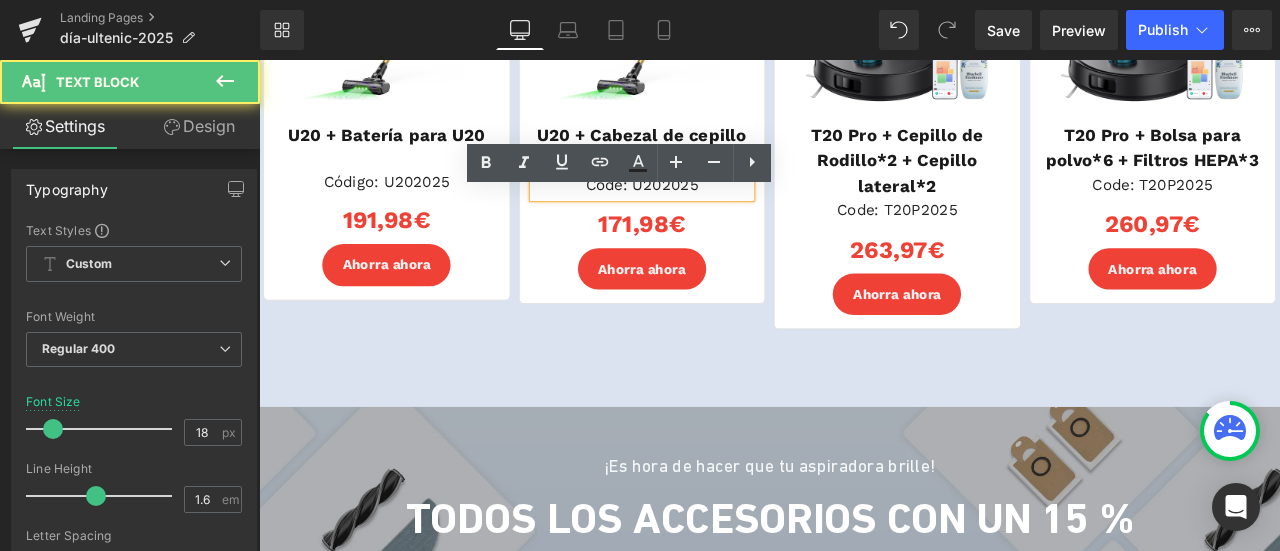 type 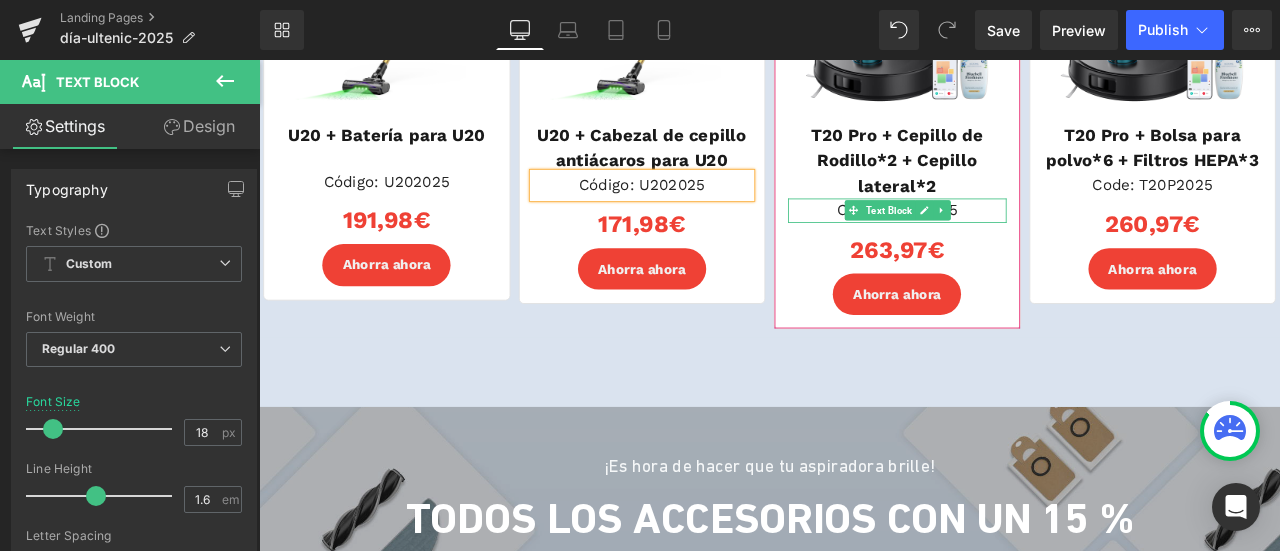 click on "Code: T20P2025" at bounding box center [1015, 238] 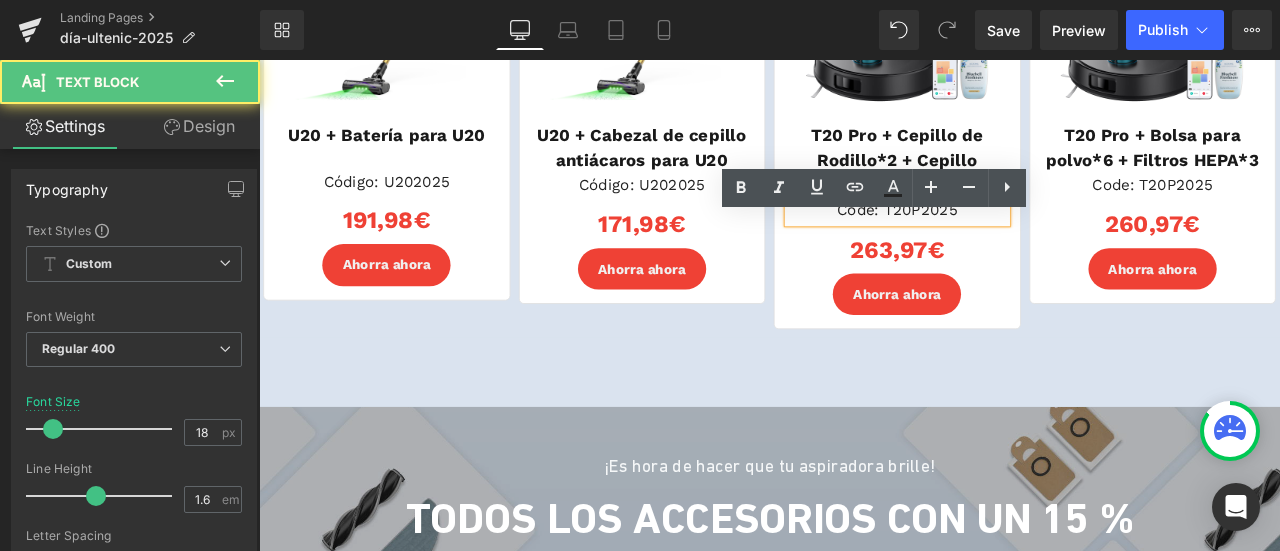 click on "Code: T20P2025" at bounding box center (1015, 238) 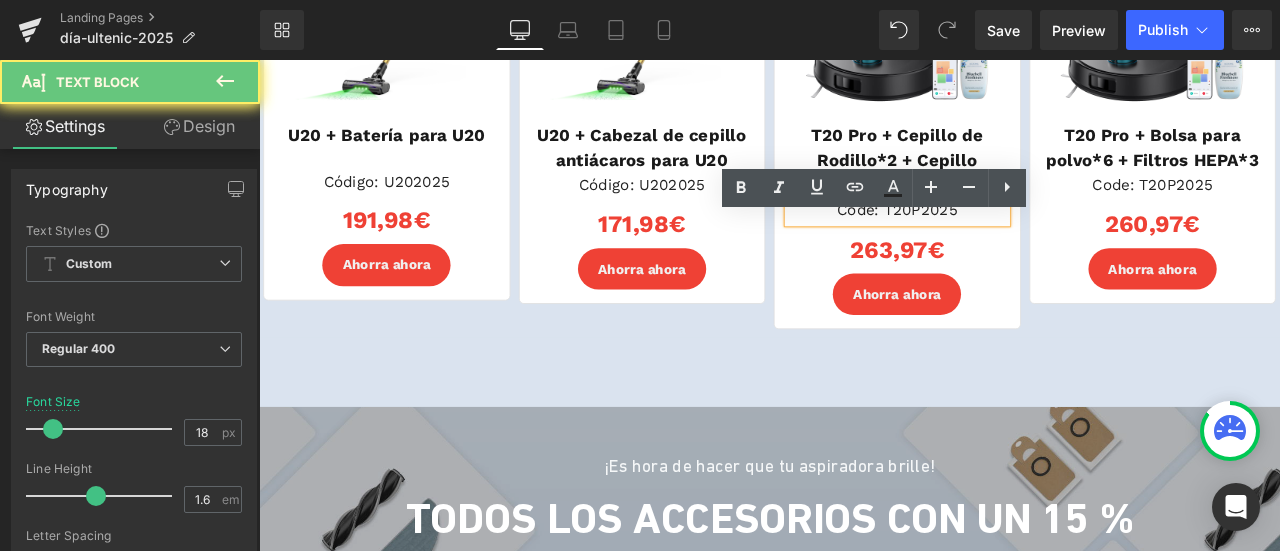 click on "Code: T20P2025" at bounding box center (1015, 238) 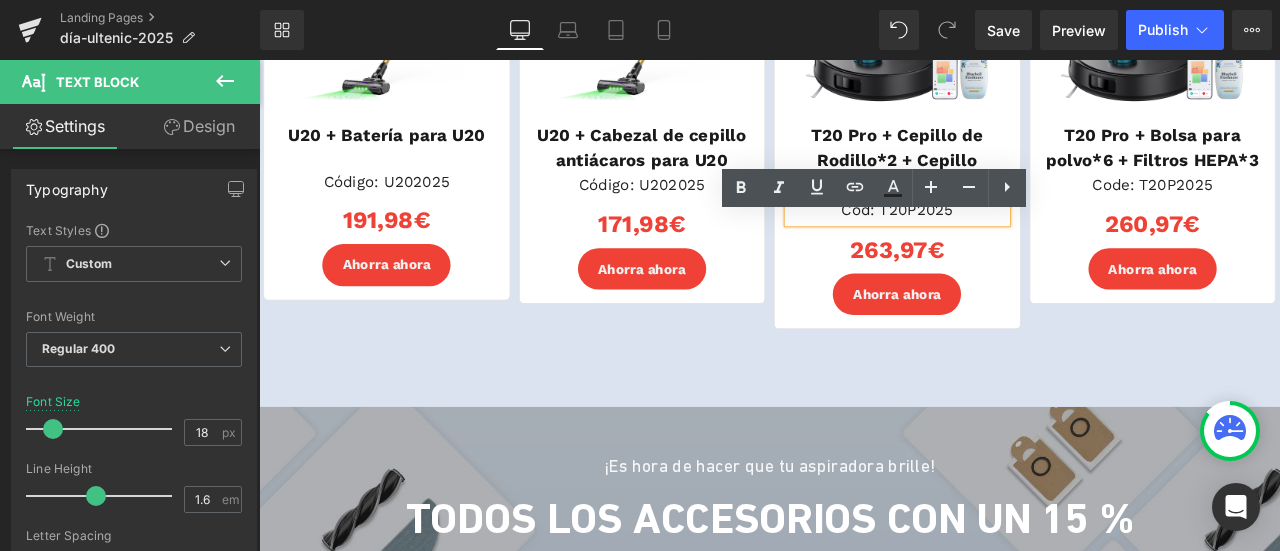 type 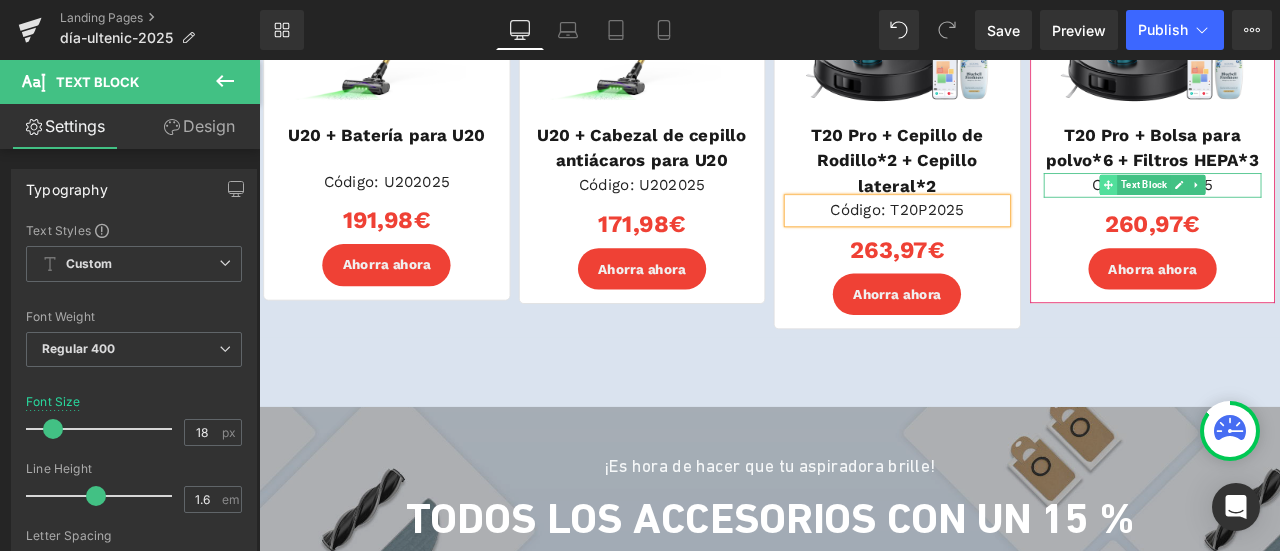 click at bounding box center (1265, 208) 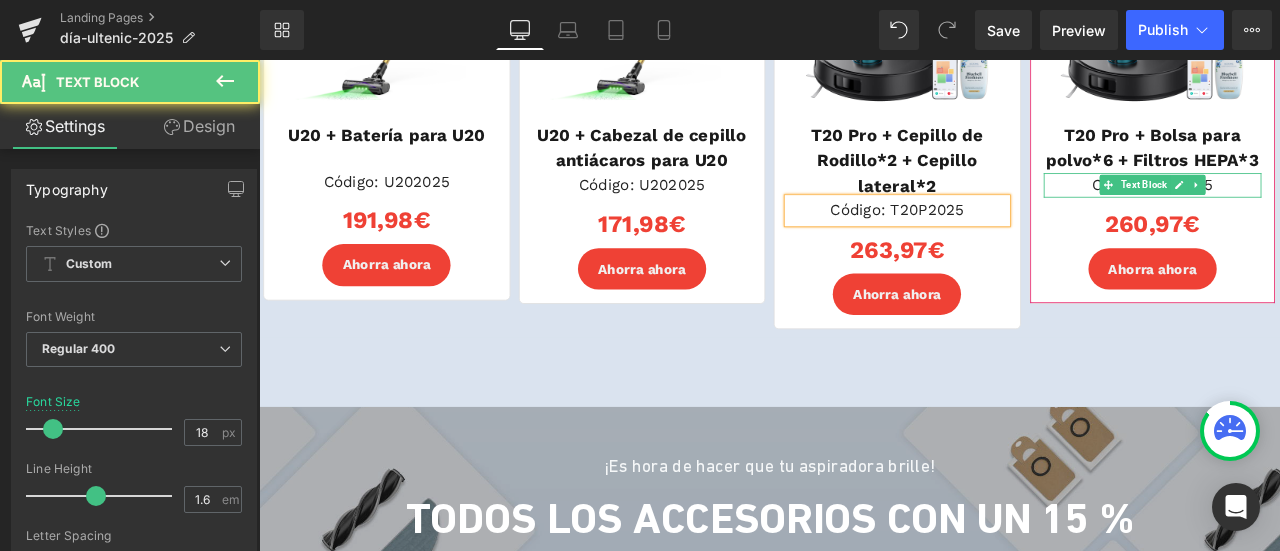 drag, startPoint x: 1404, startPoint y: 231, endPoint x: 1450, endPoint y: 265, distance: 57.201397 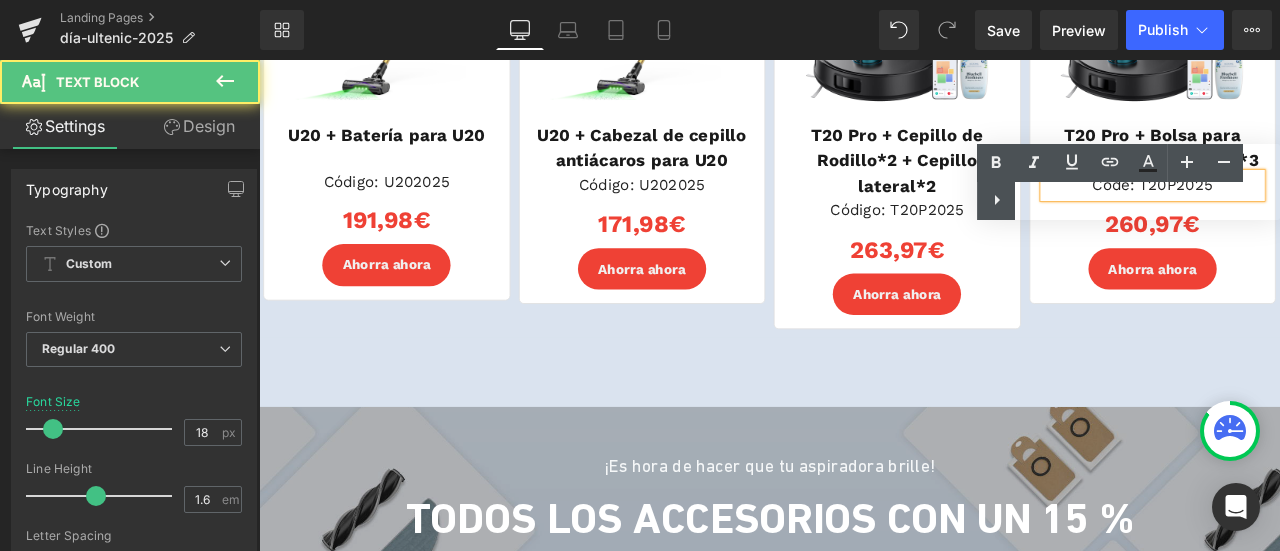 click on "Text Color Highlight Color #333333" at bounding box center [1128, 182] 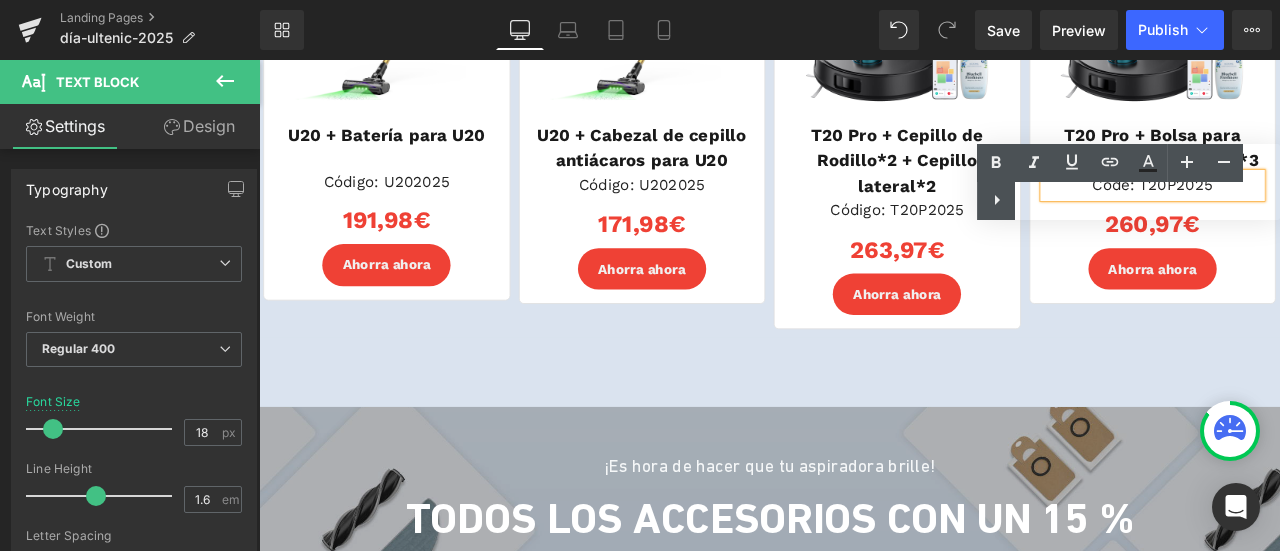 click on "Text Color Highlight Color #333333" at bounding box center (1128, 182) 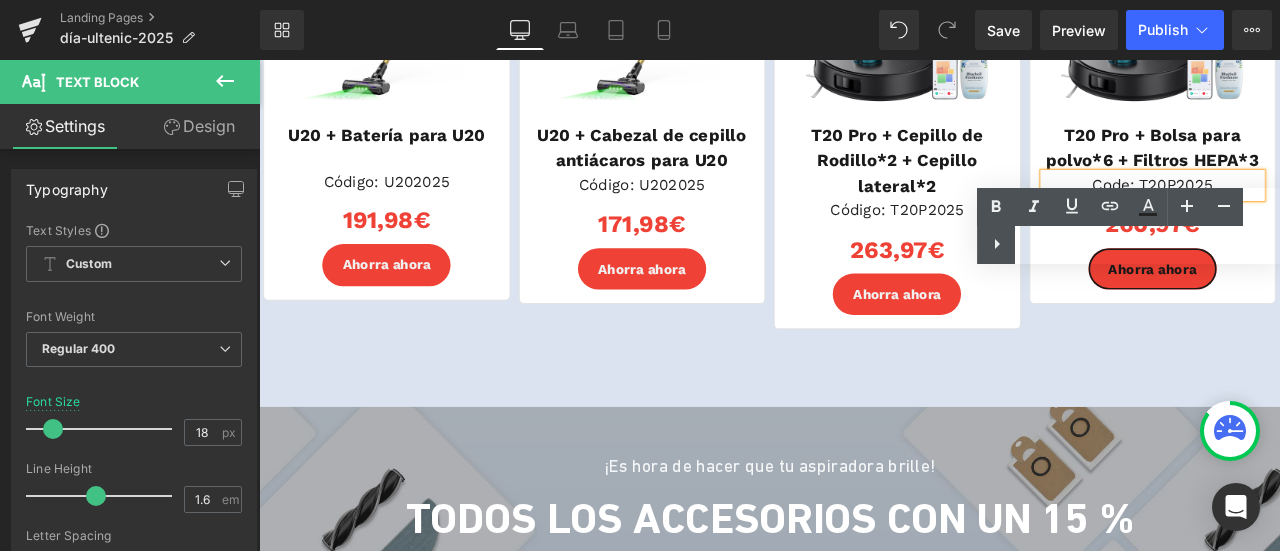 scroll, scrollTop: 3679, scrollLeft: 0, axis: vertical 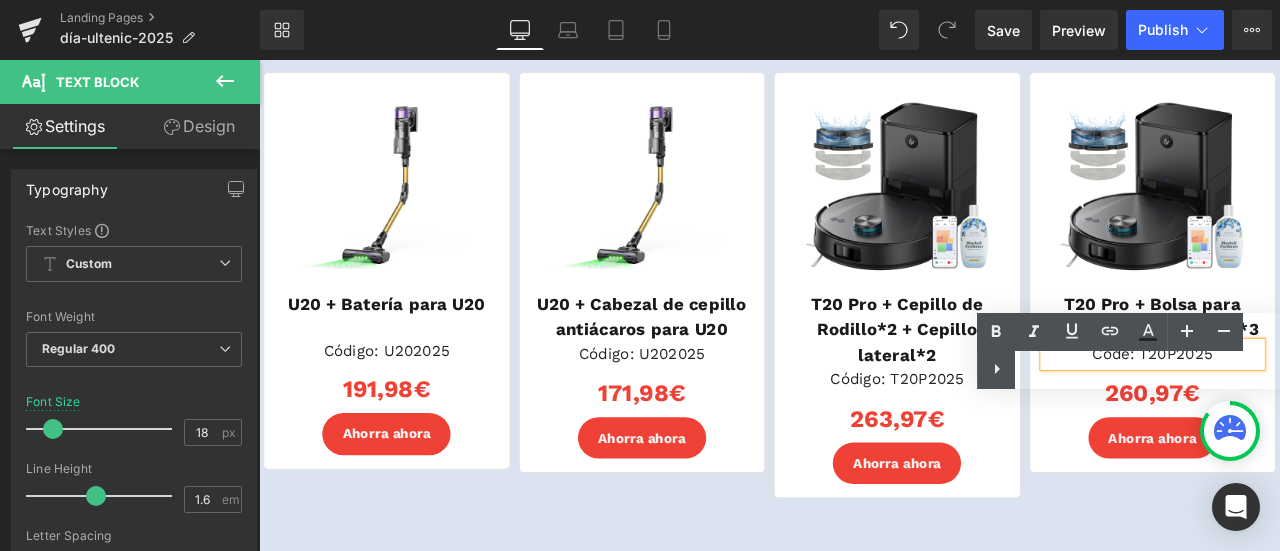 click on "Text Color Highlight Color #333333" at bounding box center (1128, 351) 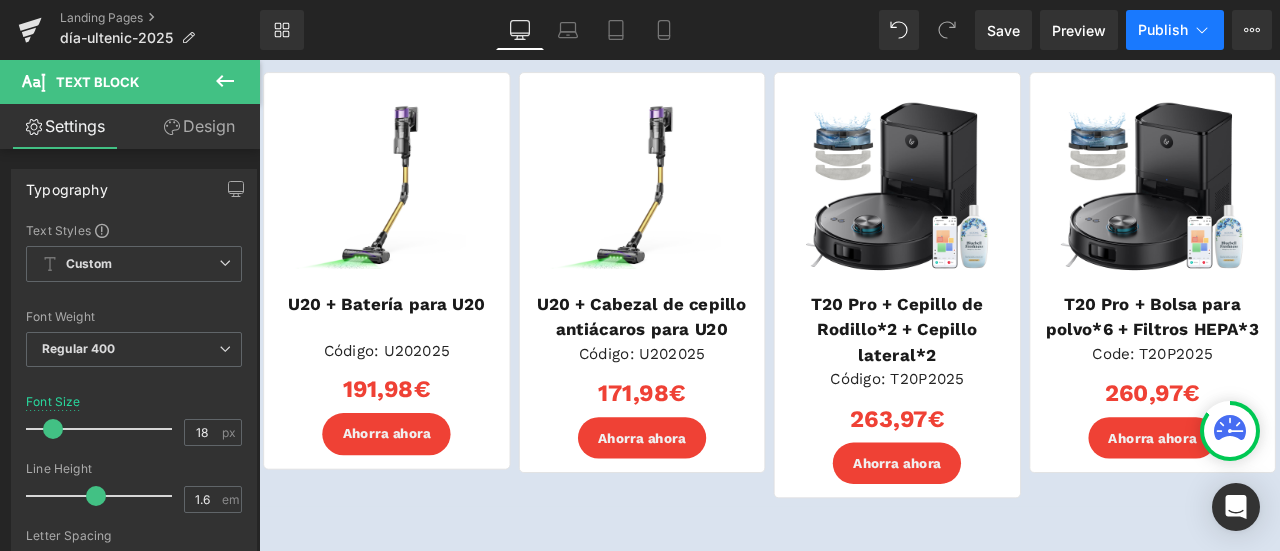 click on "Publish" at bounding box center [1163, 30] 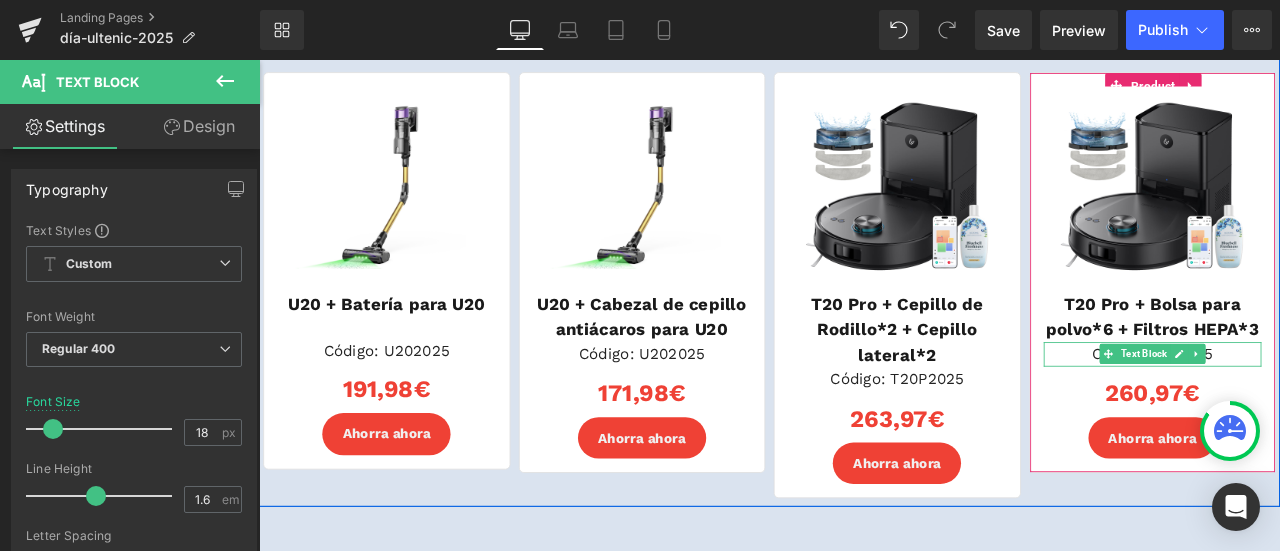 click on "Code: T20P2025" at bounding box center [1318, 408] 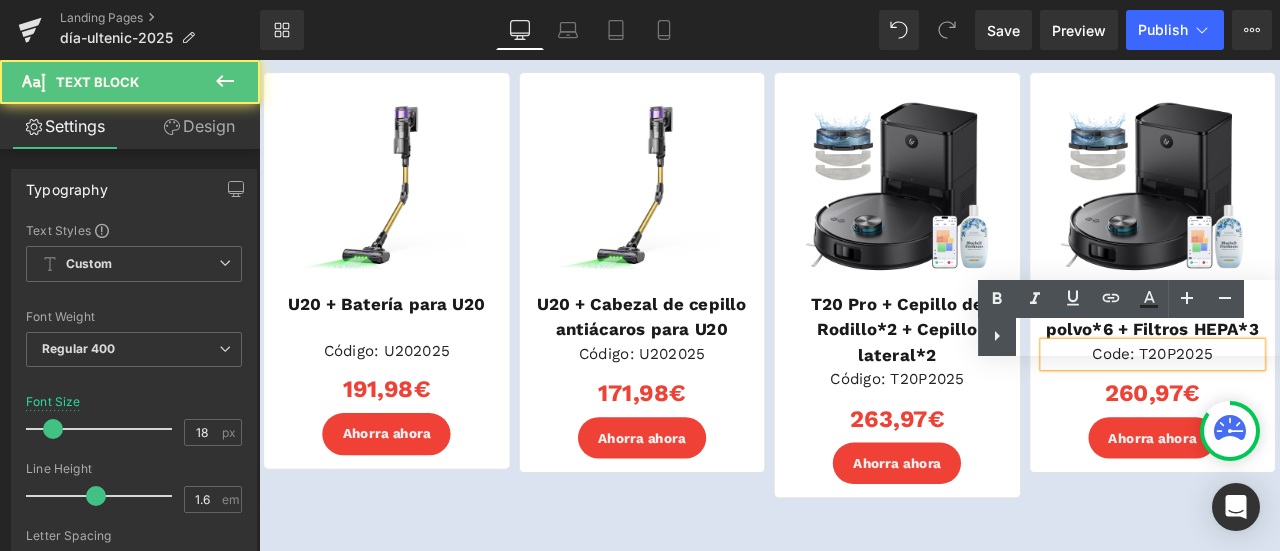 click on "Code: T20P2025" at bounding box center (1318, 408) 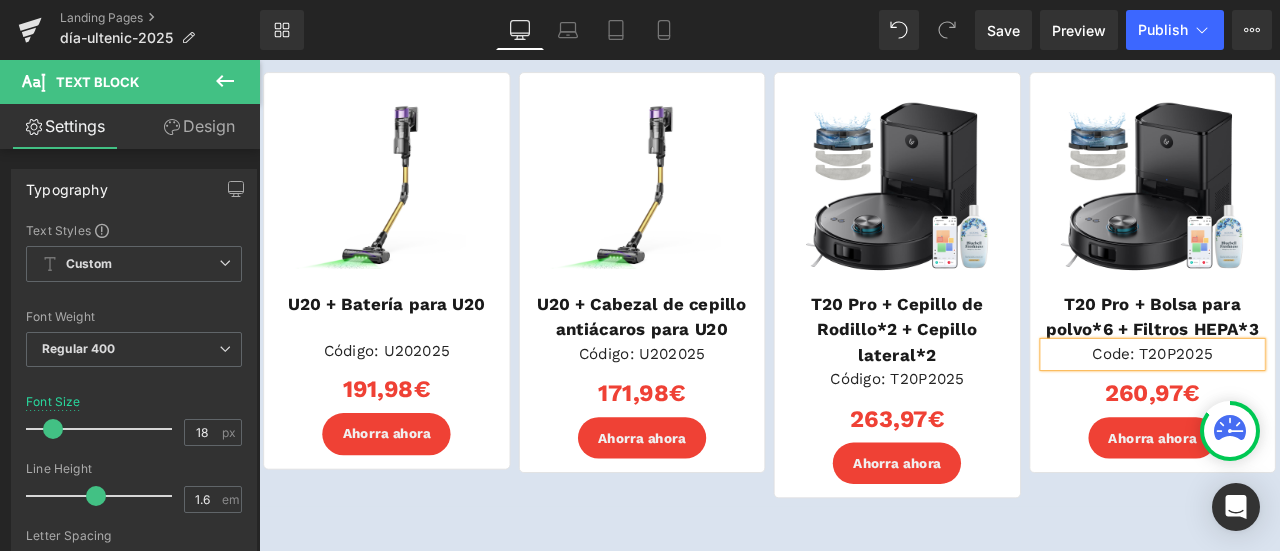 type 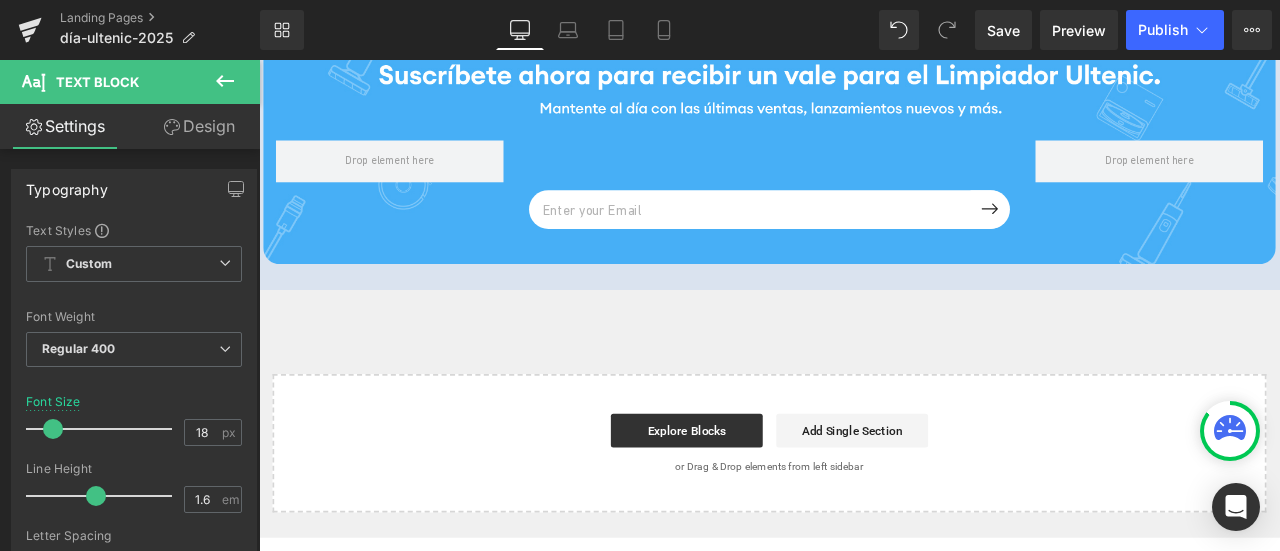 scroll, scrollTop: 5779, scrollLeft: 0, axis: vertical 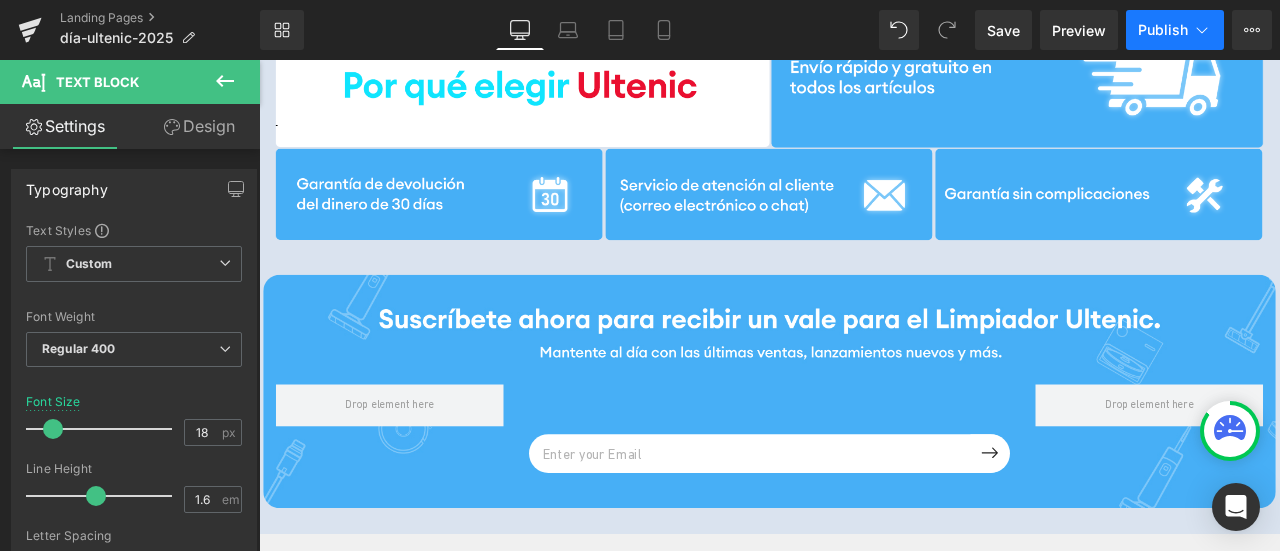 click on "Publish" at bounding box center (1163, 30) 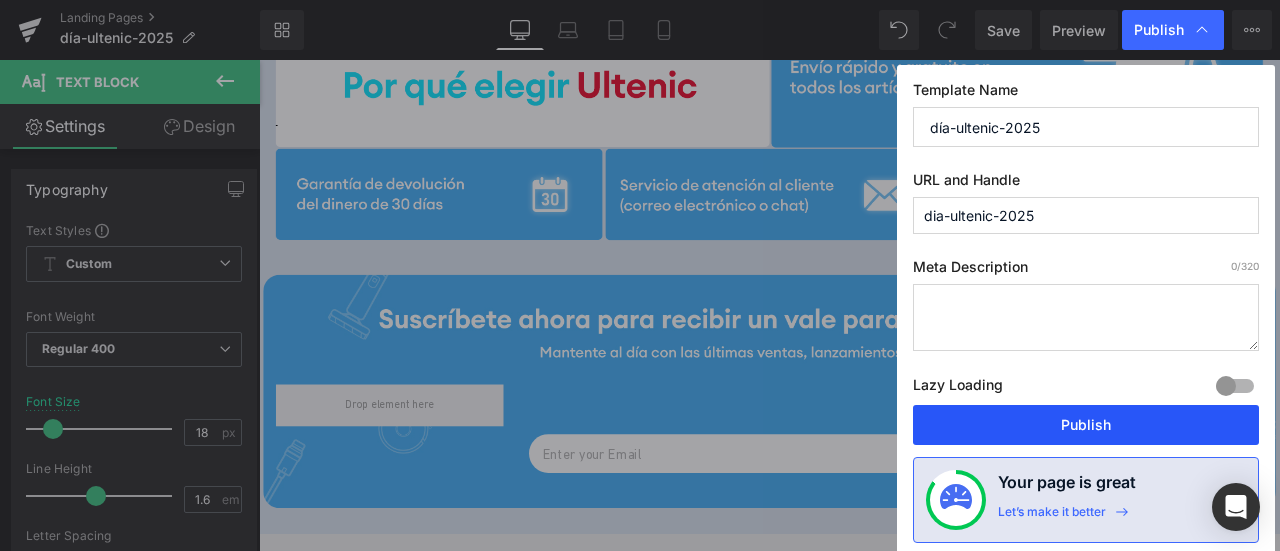 click on "Publish" at bounding box center [1086, 425] 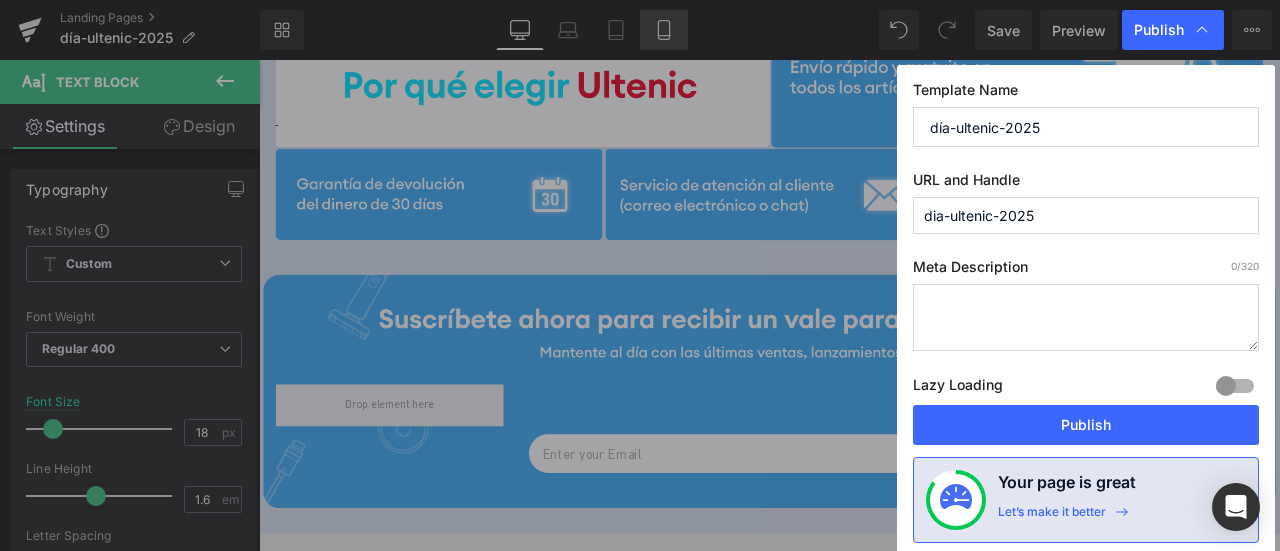 click 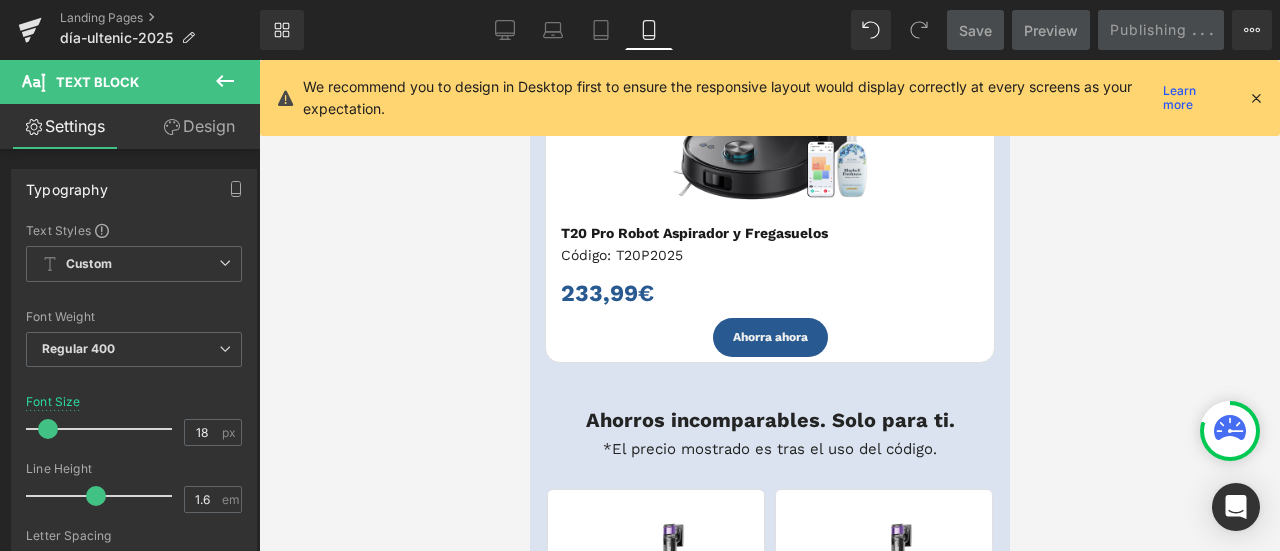 scroll, scrollTop: 3044, scrollLeft: 0, axis: vertical 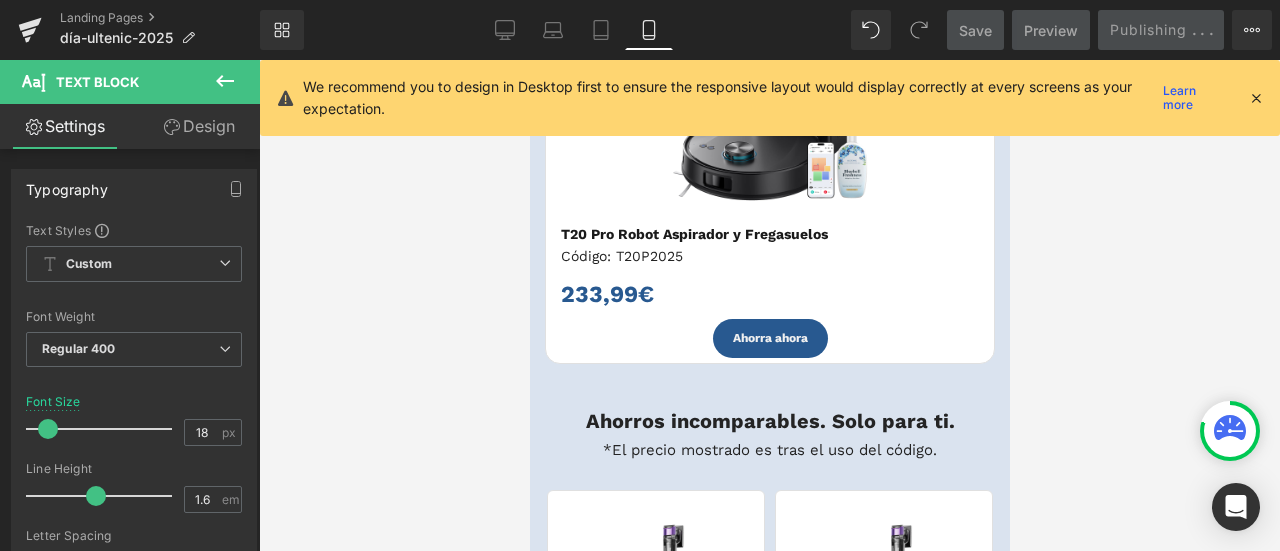 click at bounding box center (1256, 98) 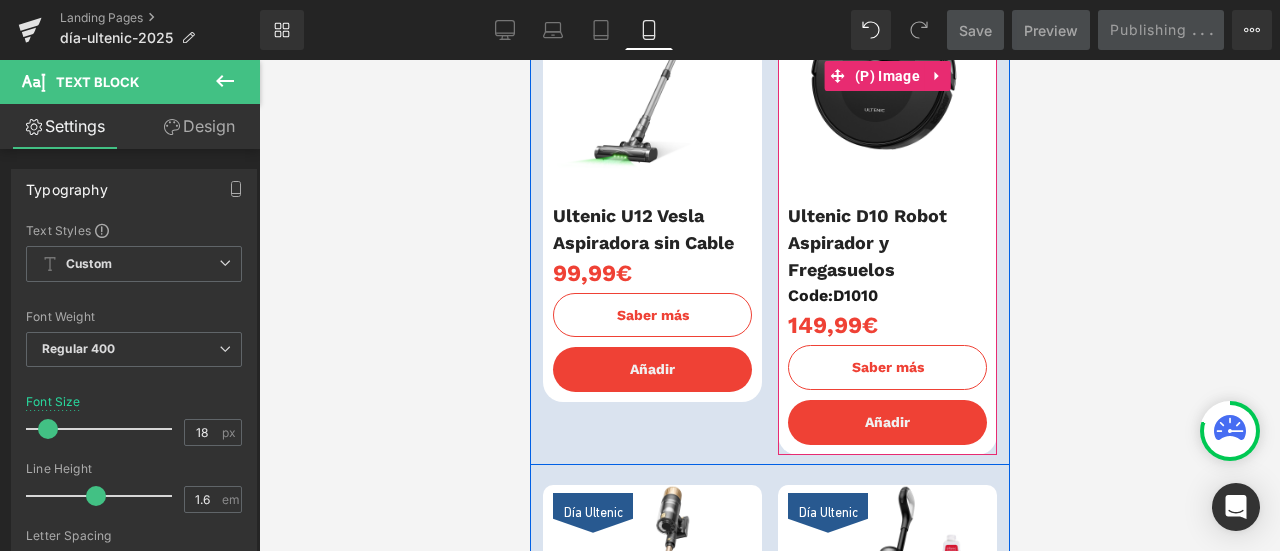 scroll, scrollTop: 4500, scrollLeft: 0, axis: vertical 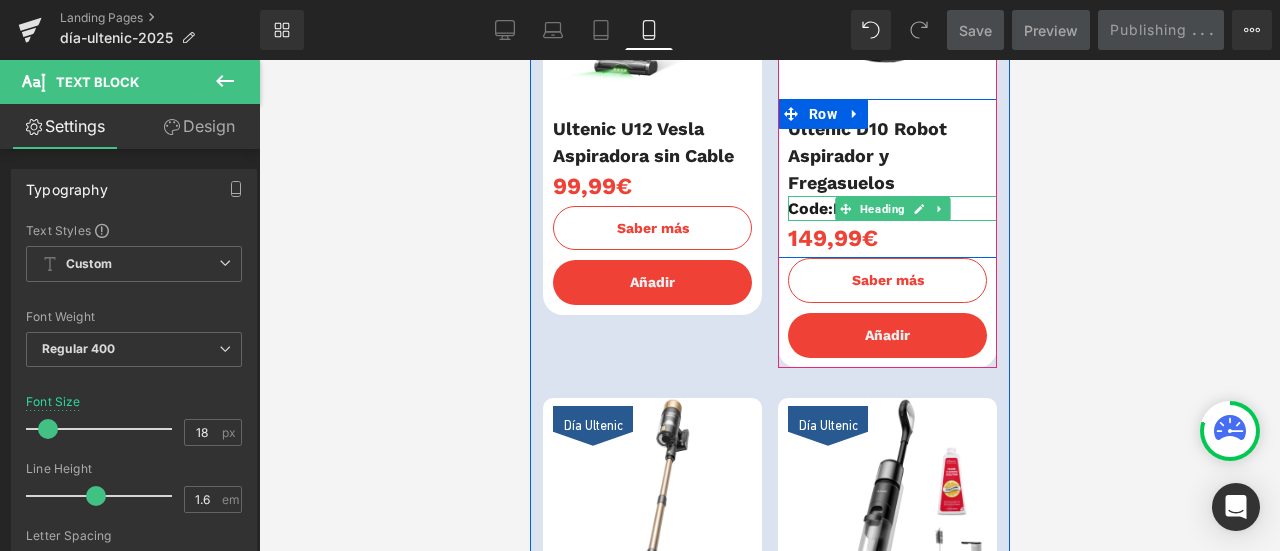 click on "Code:D1010" at bounding box center (891, 209) 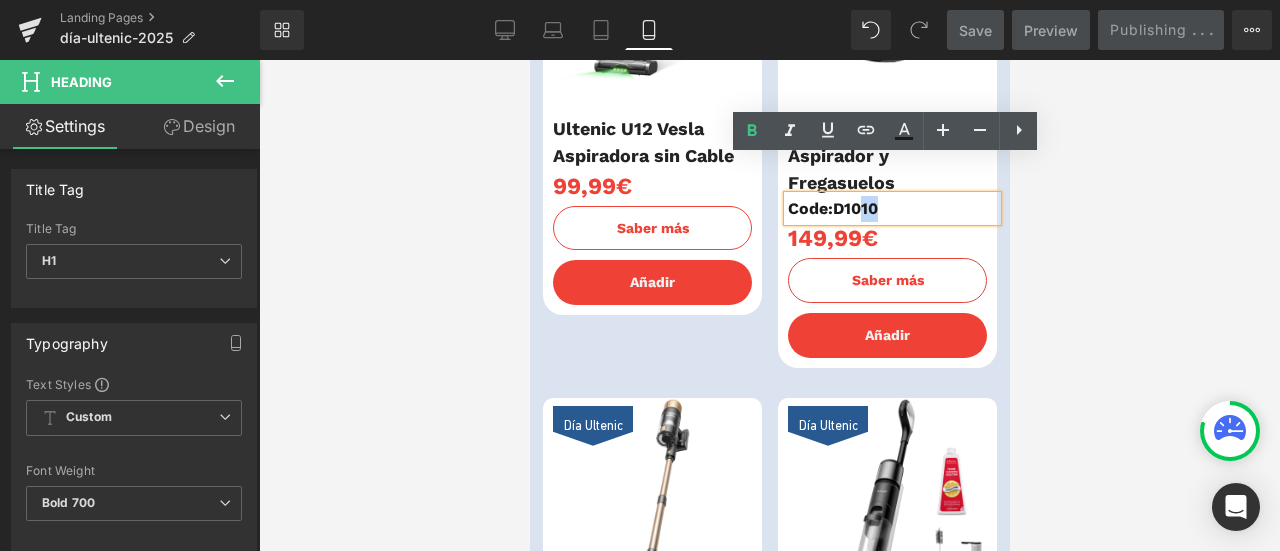 drag, startPoint x: 892, startPoint y: 209, endPoint x: 854, endPoint y: 209, distance: 38 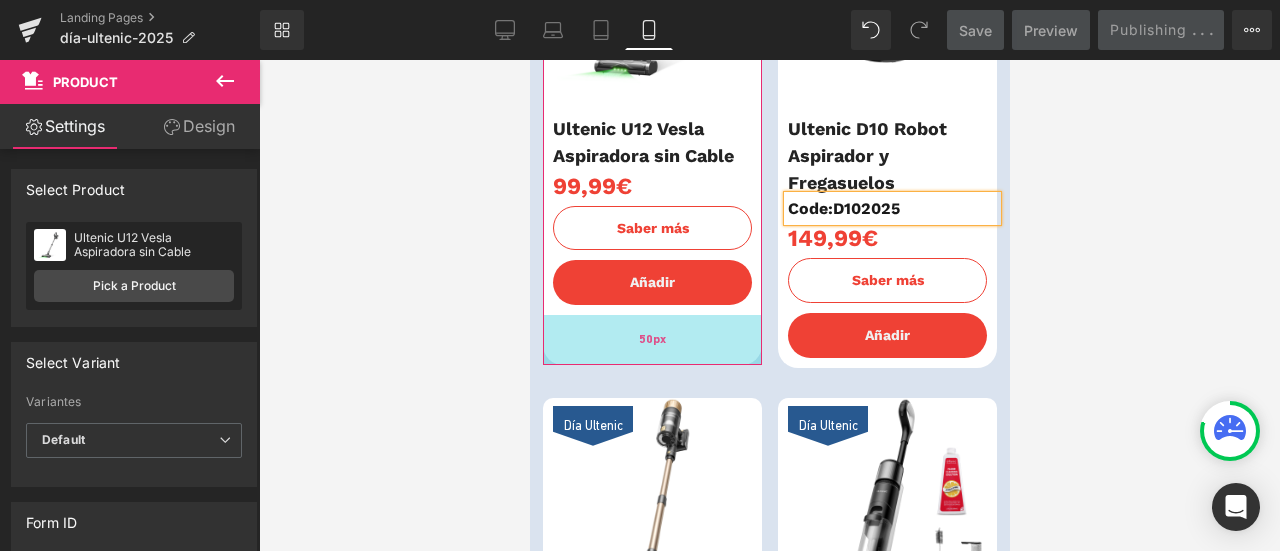 drag, startPoint x: 694, startPoint y: 313, endPoint x: 692, endPoint y: 363, distance: 50.039986 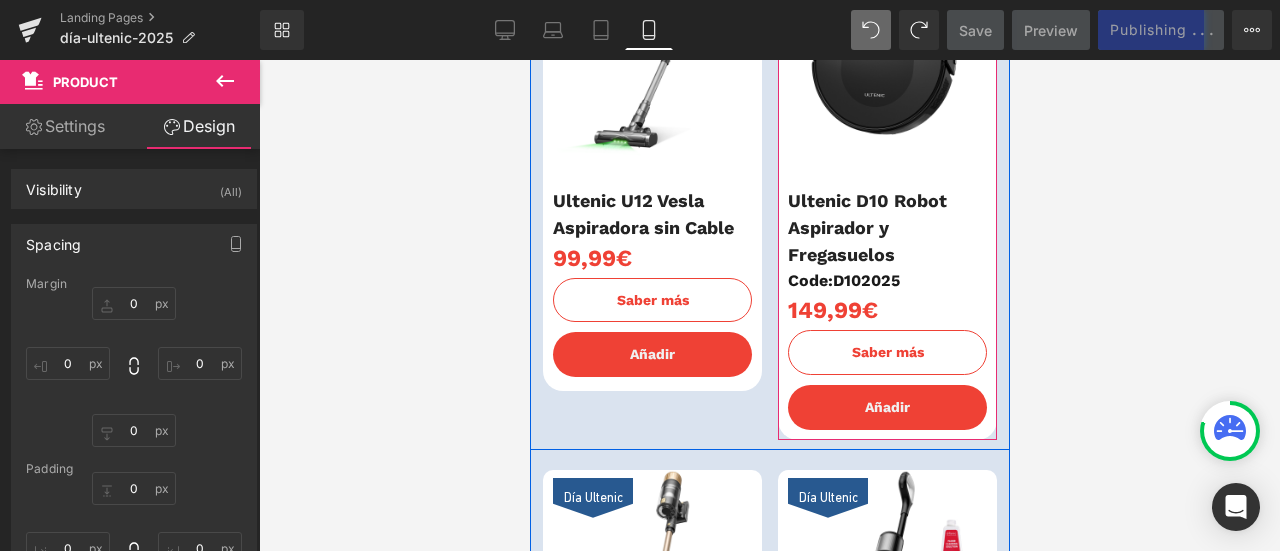 scroll, scrollTop: 4453, scrollLeft: 0, axis: vertical 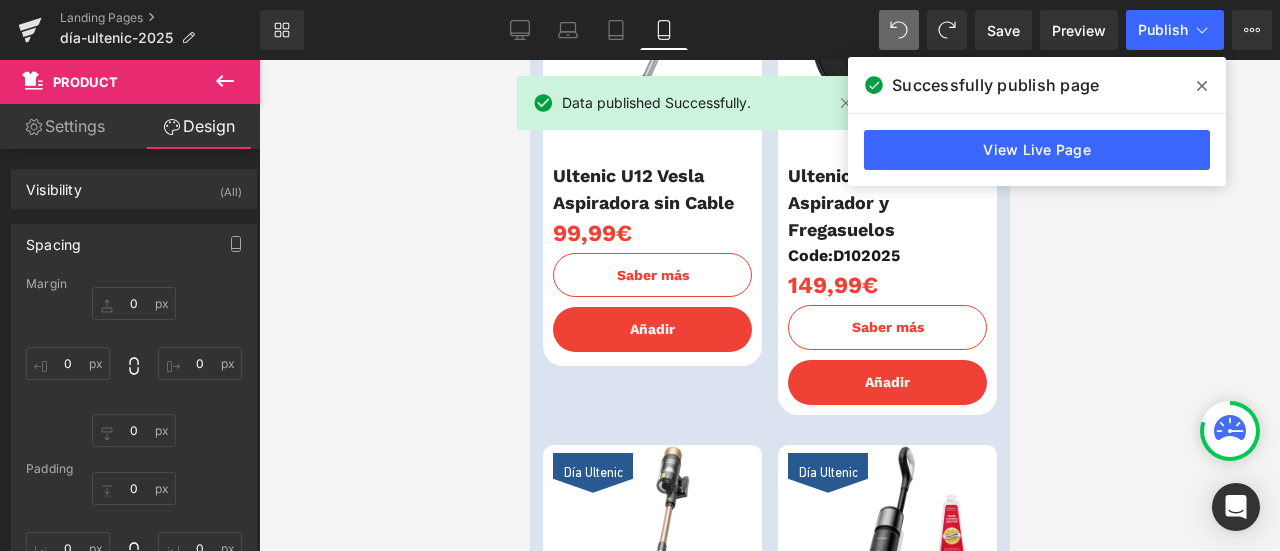click 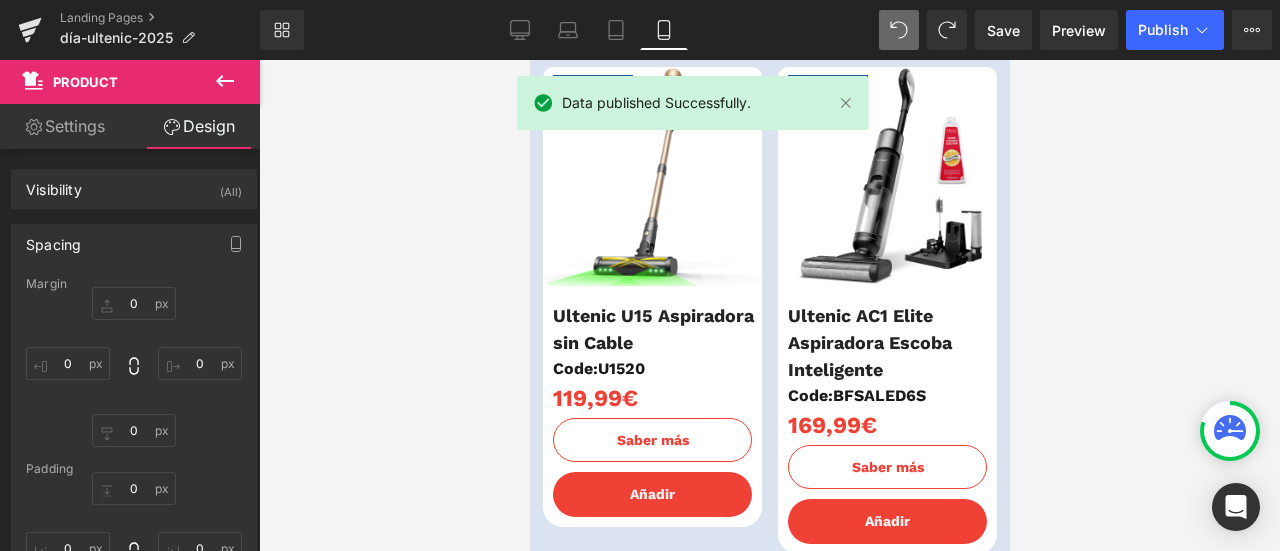 scroll, scrollTop: 4853, scrollLeft: 0, axis: vertical 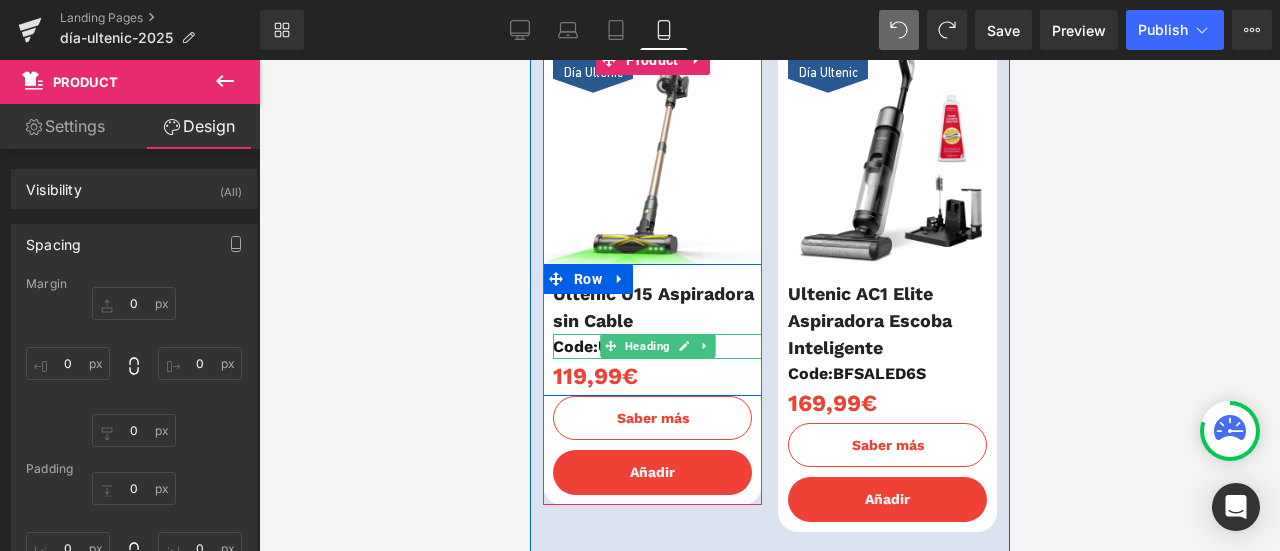 click on "Code:U1520" at bounding box center [656, 347] 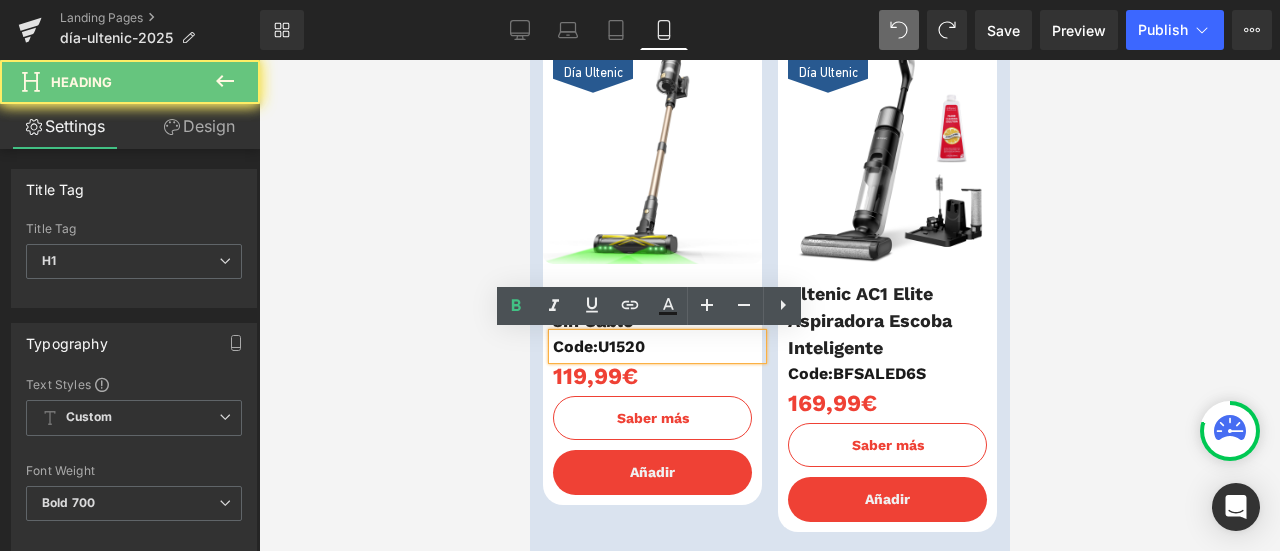 click on "Code:U1520" at bounding box center [656, 347] 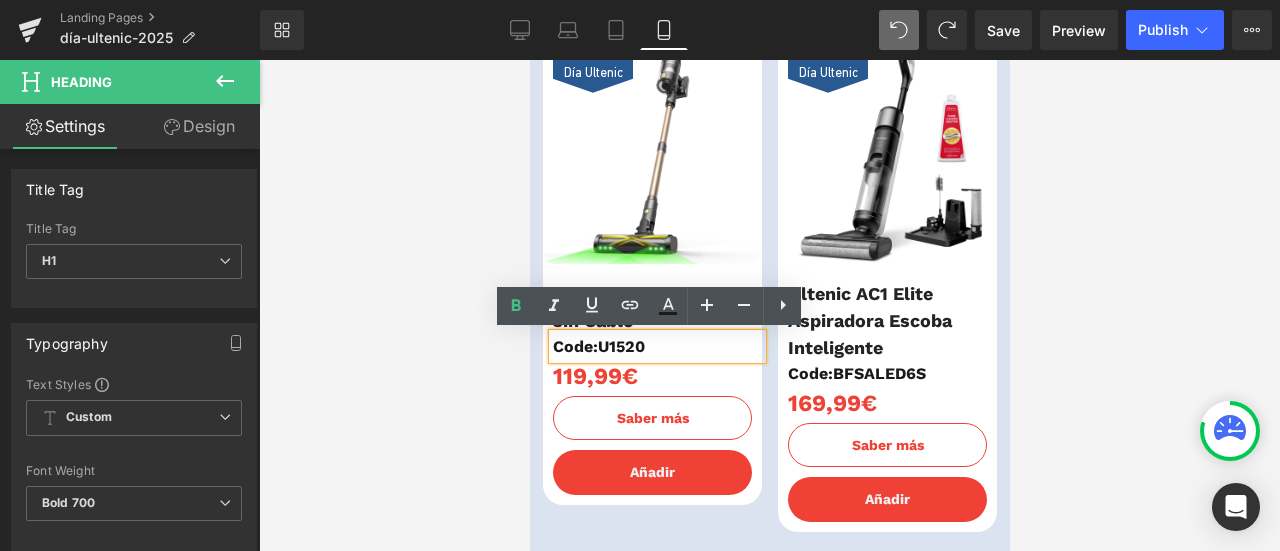 type 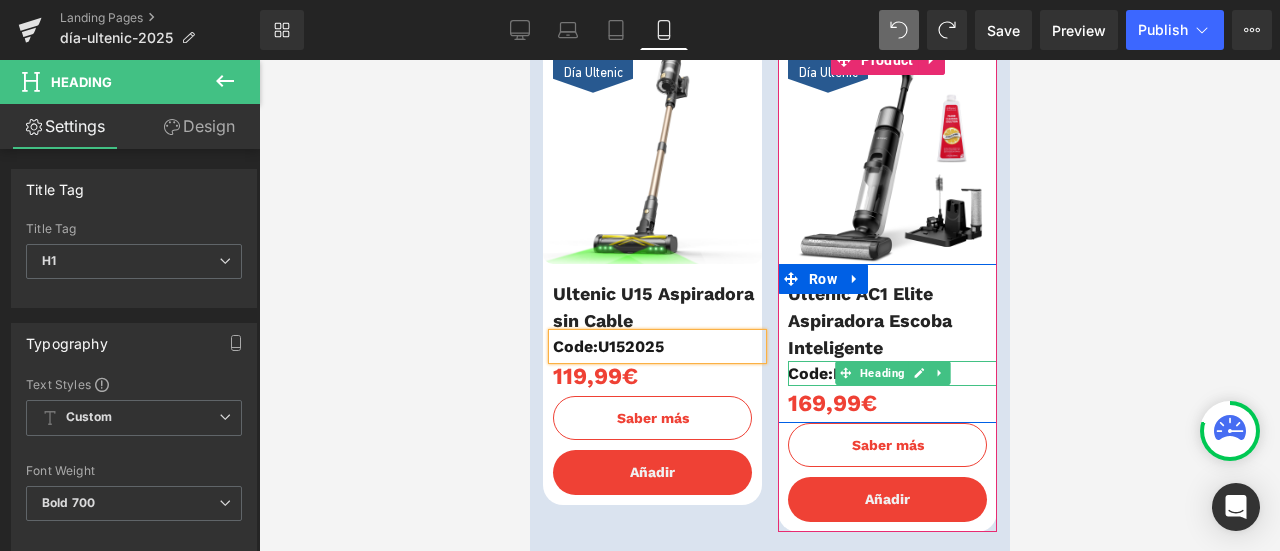 click on "Code:BFSALED6S" at bounding box center [891, 374] 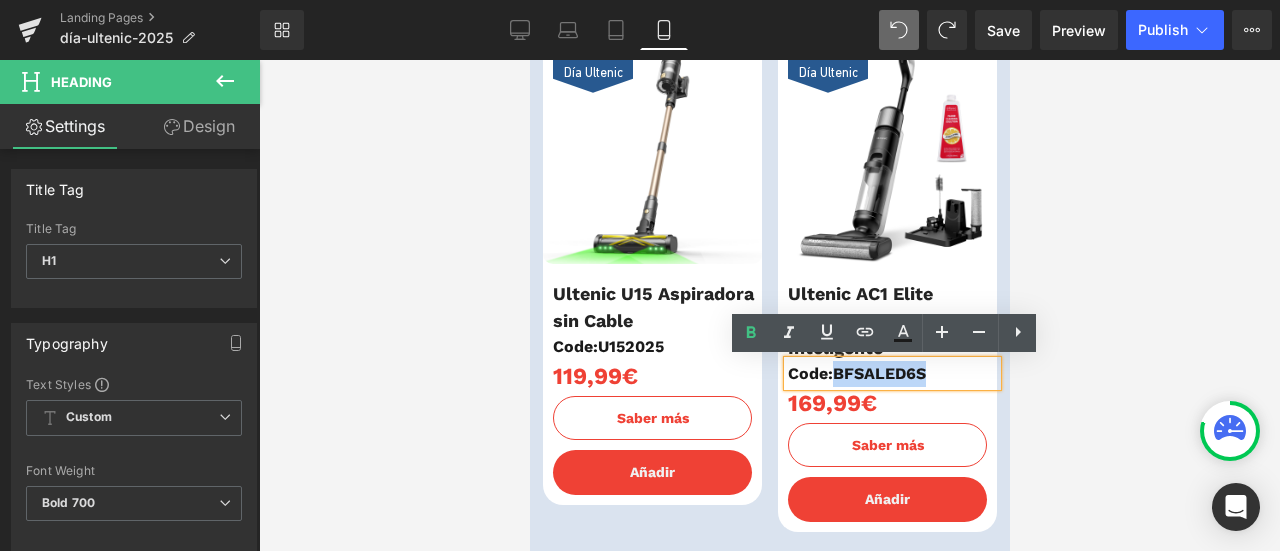 drag, startPoint x: 940, startPoint y: 374, endPoint x: 828, endPoint y: 371, distance: 112.04017 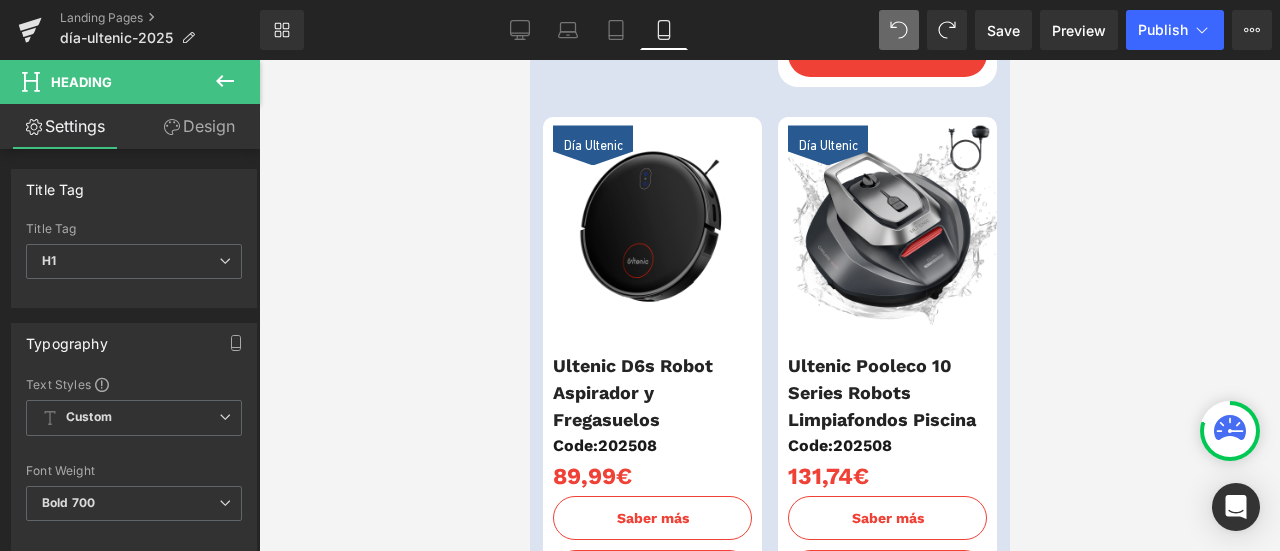 scroll, scrollTop: 5453, scrollLeft: 0, axis: vertical 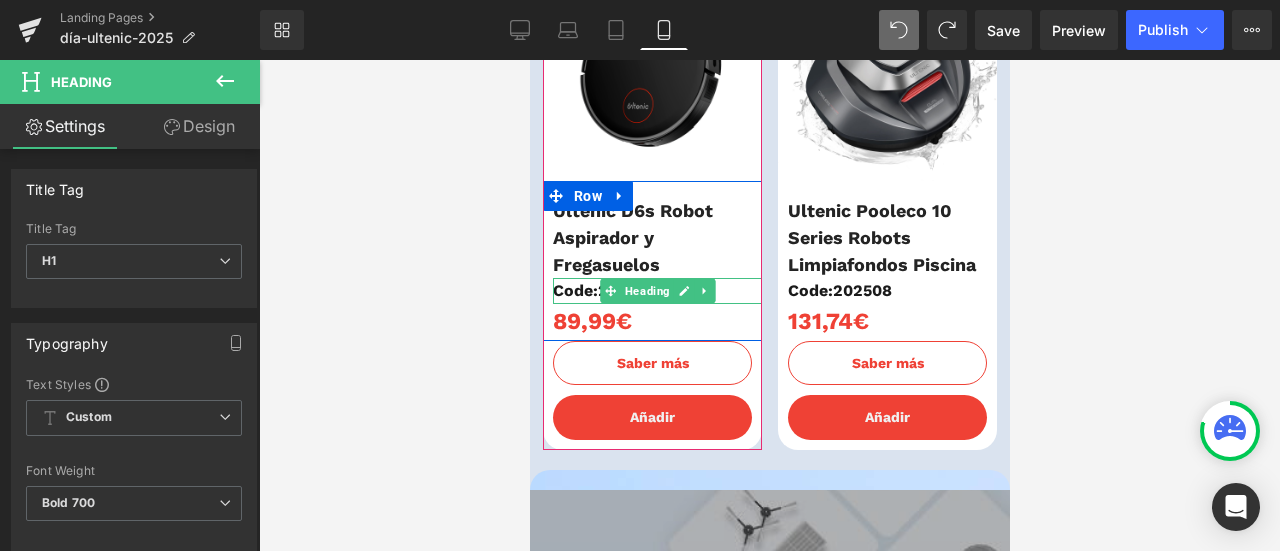 click on "Code:202508" at bounding box center [656, 291] 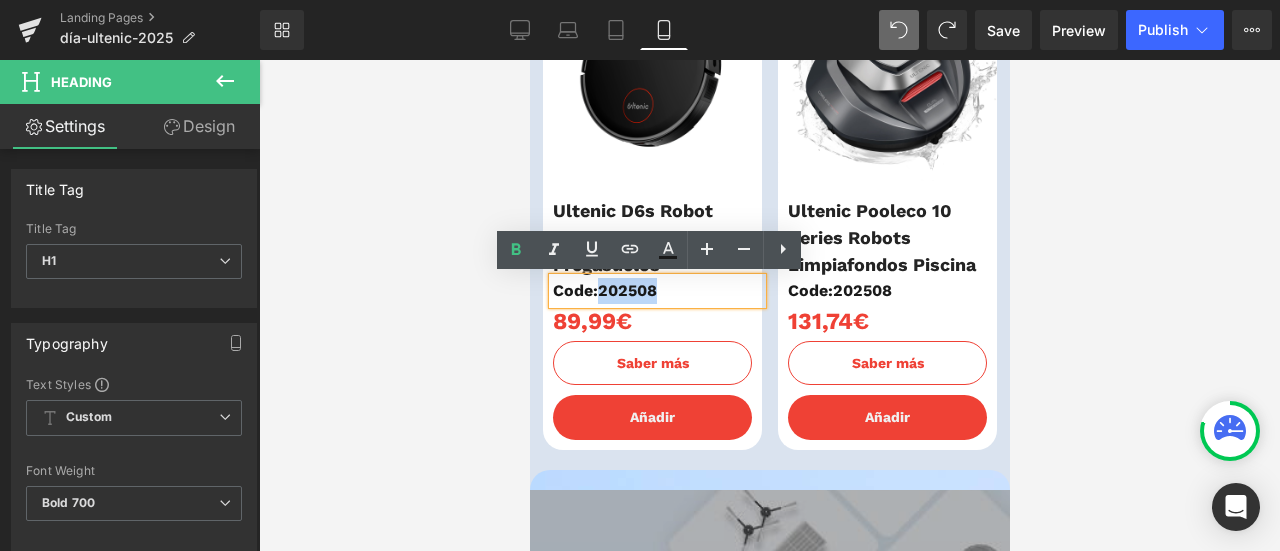drag, startPoint x: 648, startPoint y: 289, endPoint x: 590, endPoint y: 286, distance: 58.077534 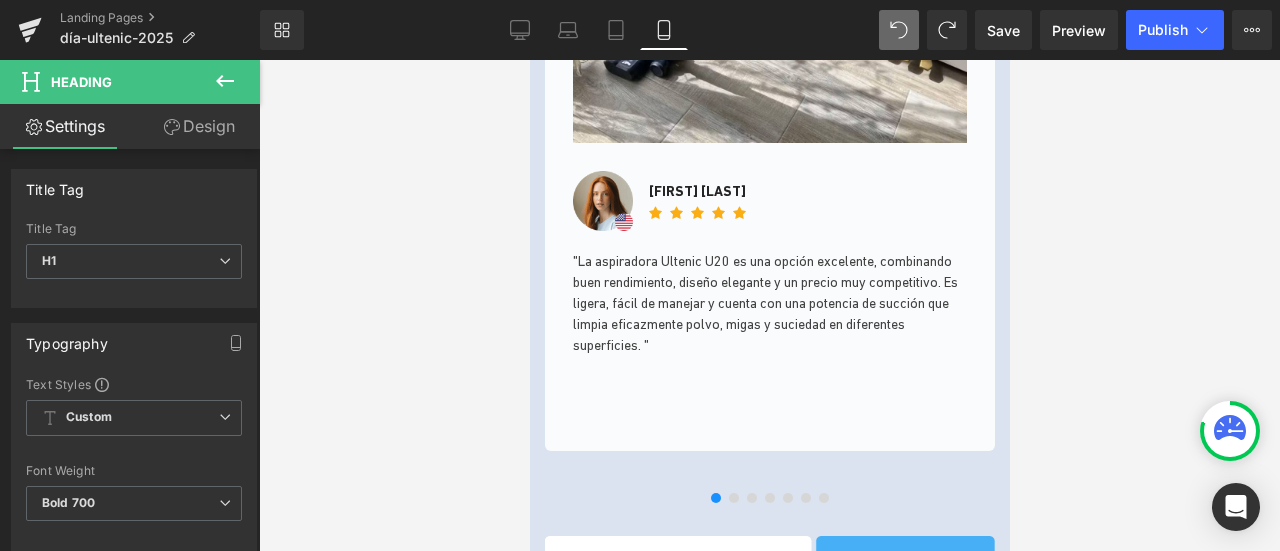 scroll, scrollTop: 6770, scrollLeft: 0, axis: vertical 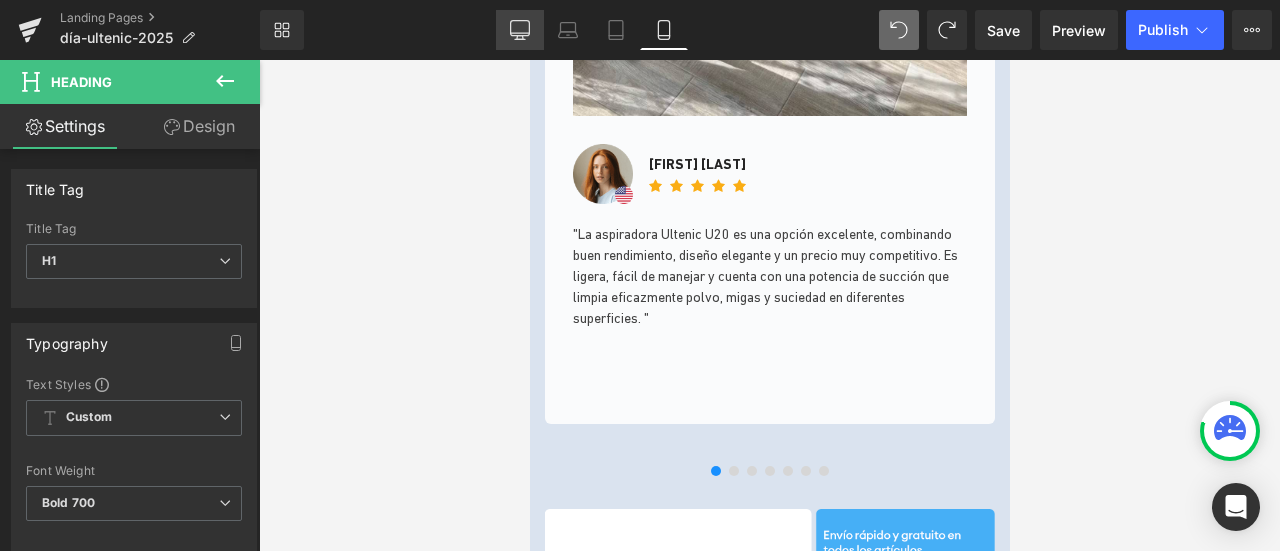 click 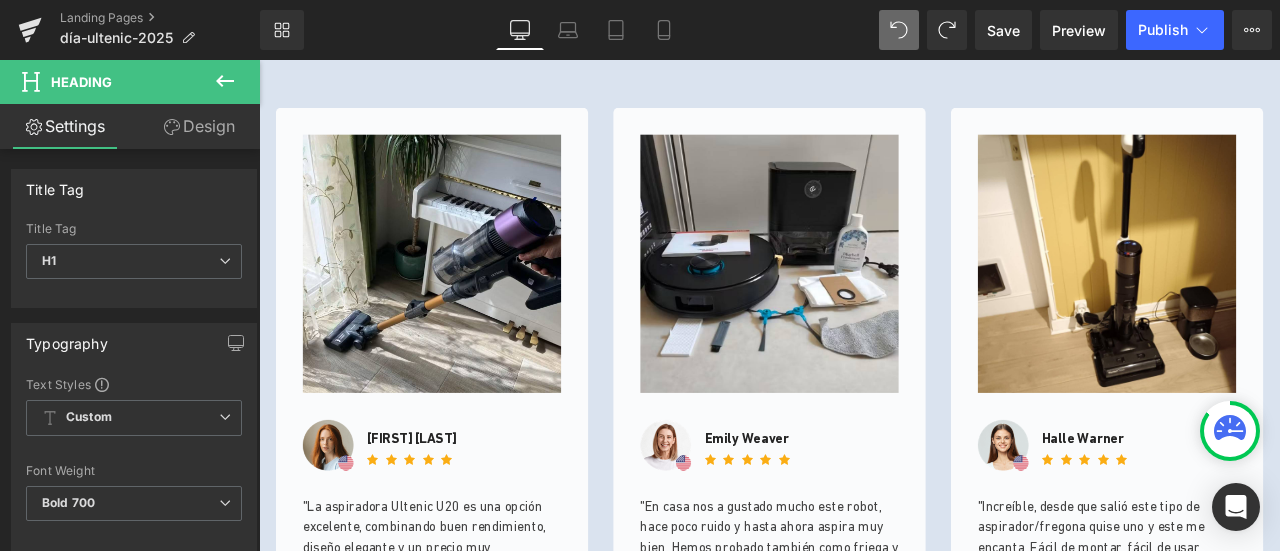 scroll, scrollTop: 4900, scrollLeft: 0, axis: vertical 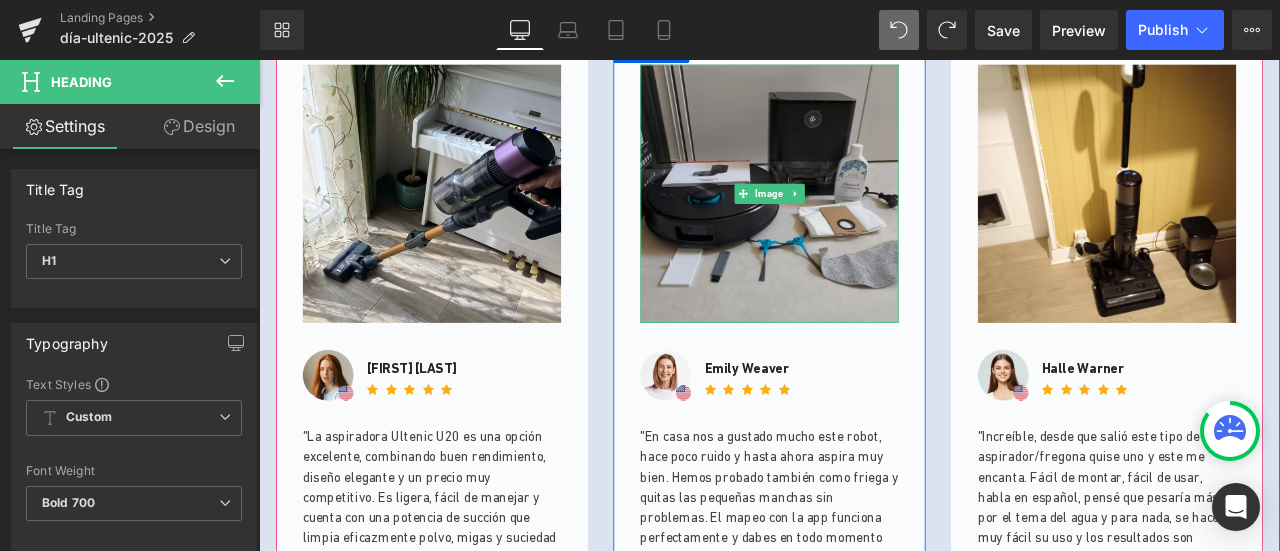 click at bounding box center [864, 219] 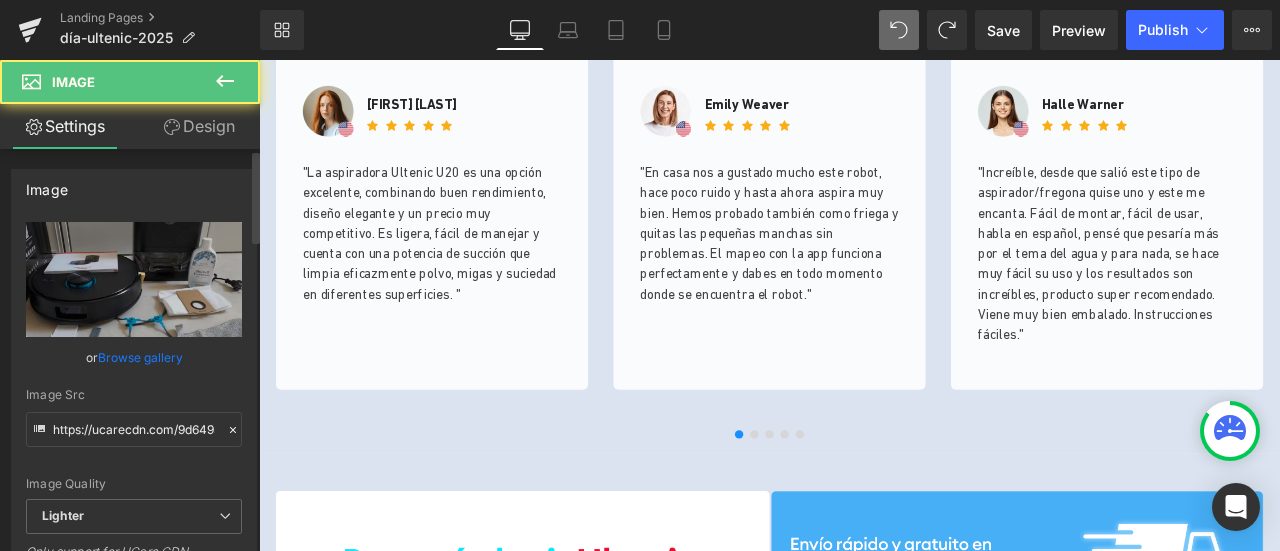 scroll, scrollTop: 5400, scrollLeft: 0, axis: vertical 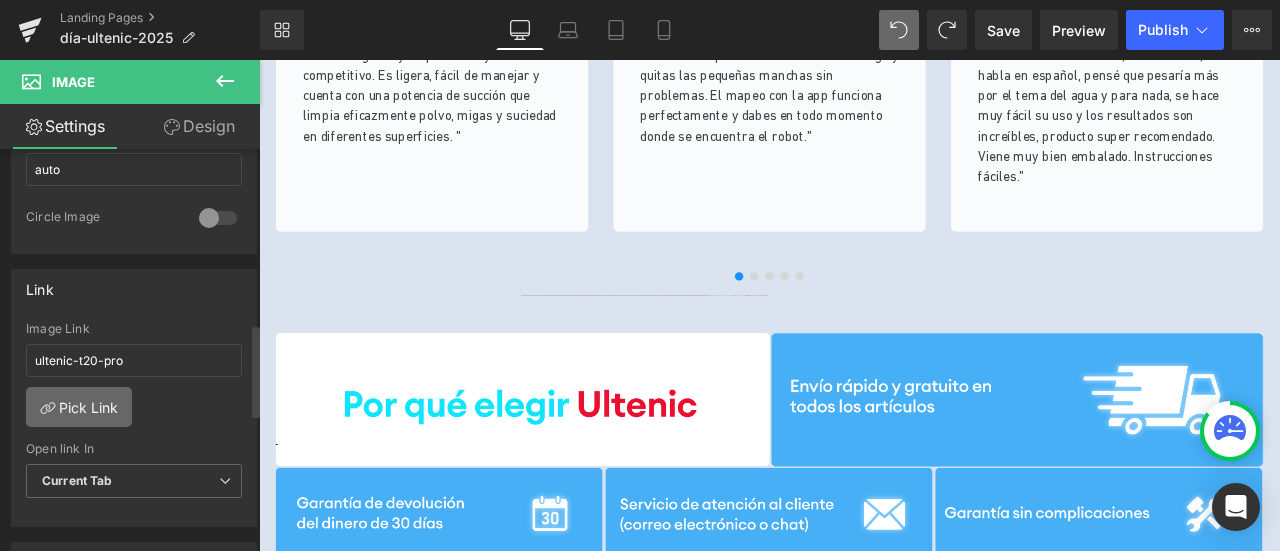 click on "Pick Link" at bounding box center [79, 407] 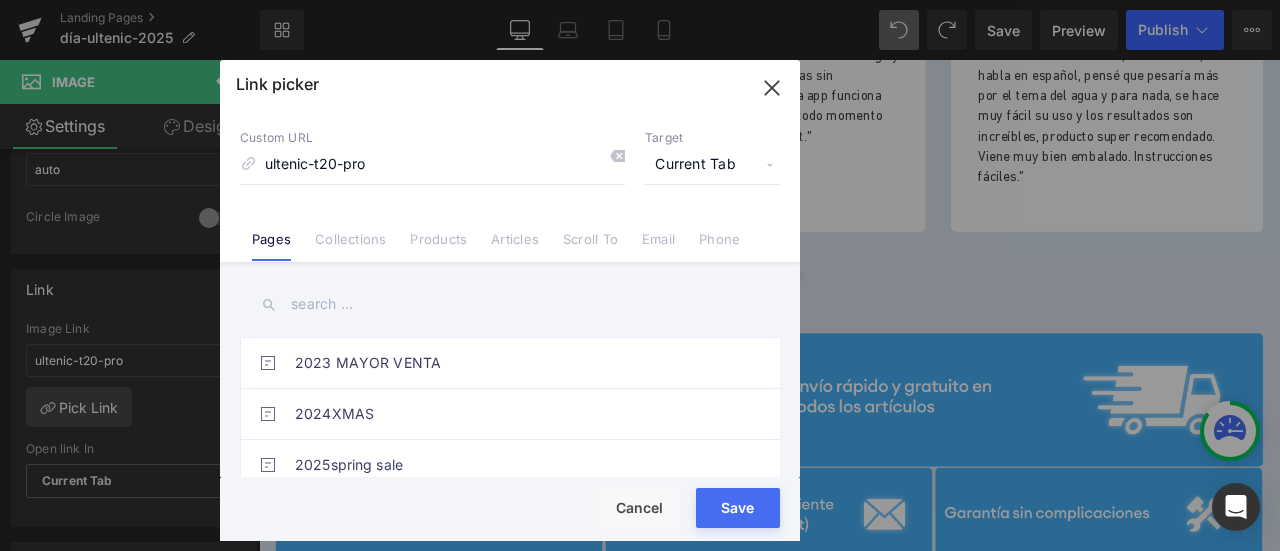 click on "ultenic-t20-pro" at bounding box center [432, 165] 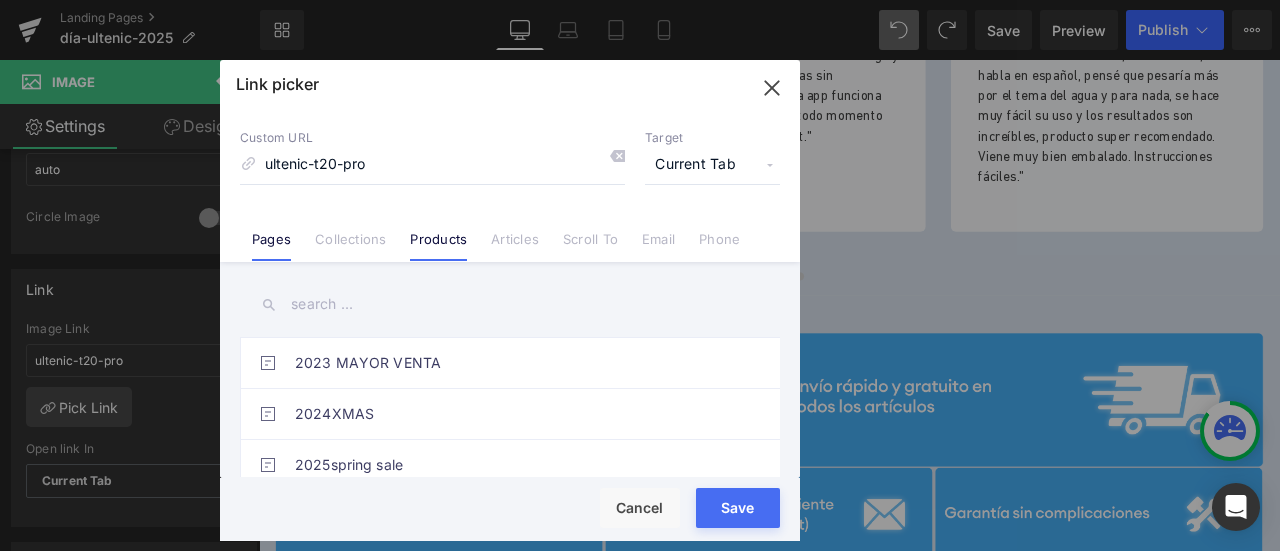 click on "Products" at bounding box center (438, 246) 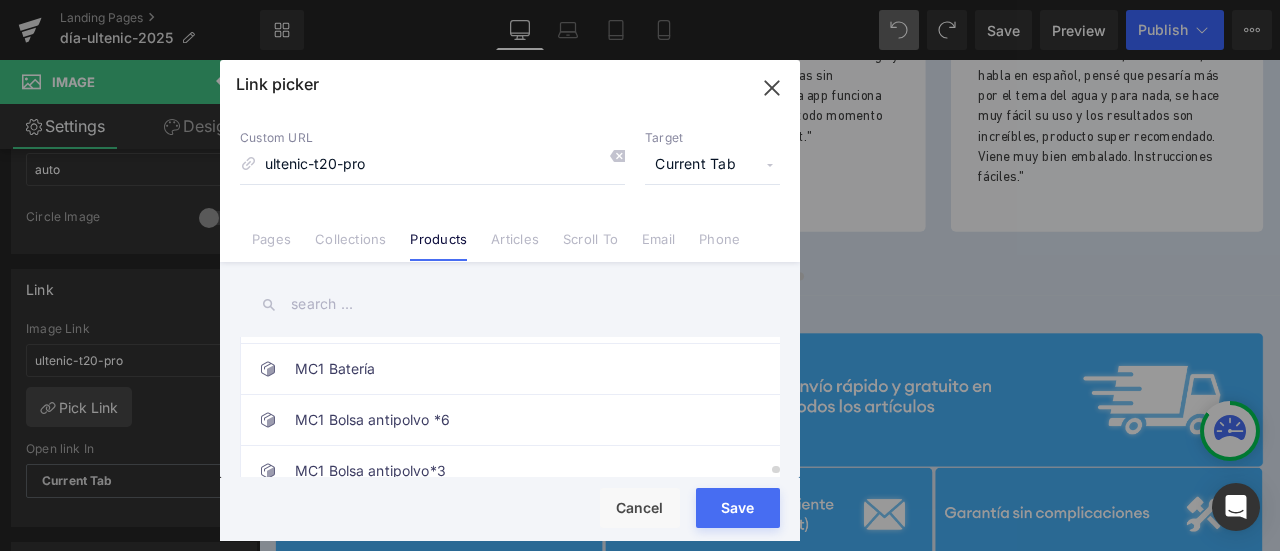 scroll, scrollTop: 4934, scrollLeft: 0, axis: vertical 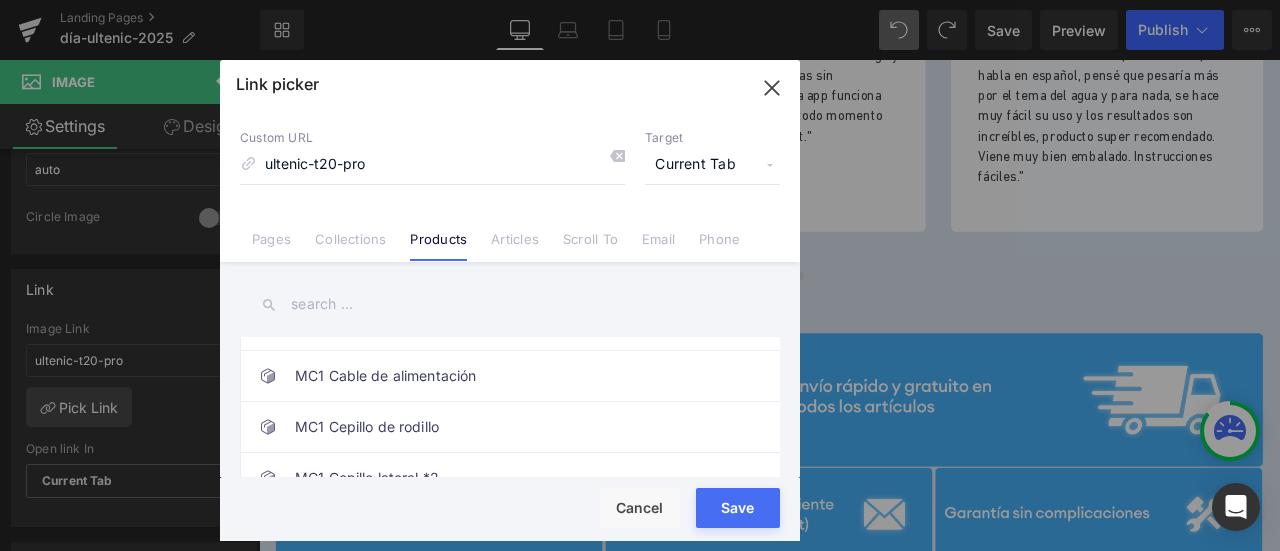 click at bounding box center [510, 304] 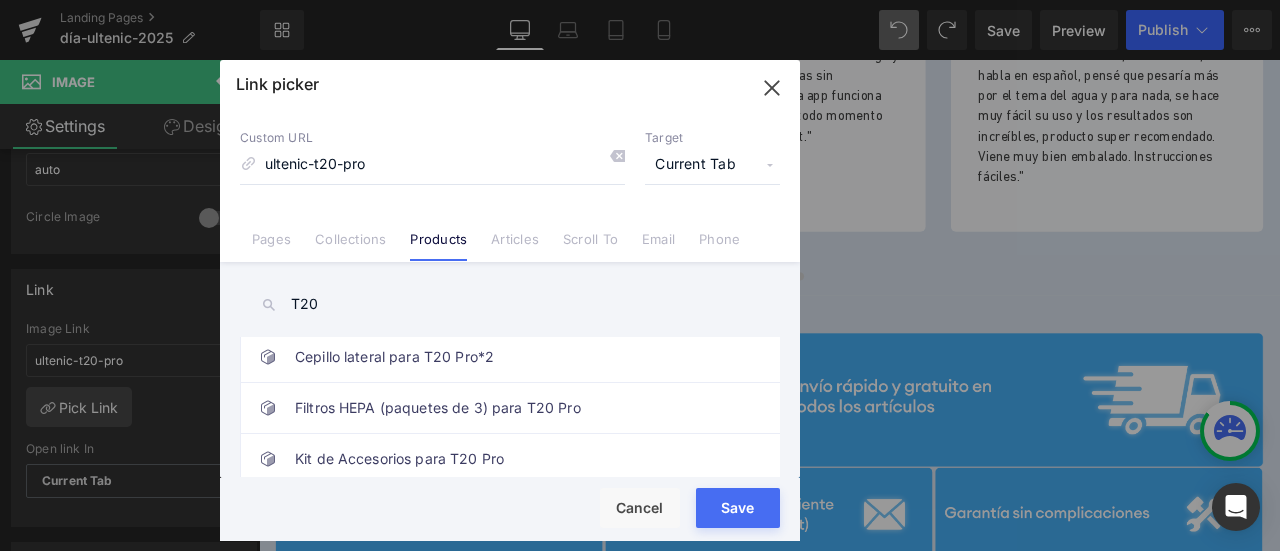 scroll, scrollTop: 121, scrollLeft: 0, axis: vertical 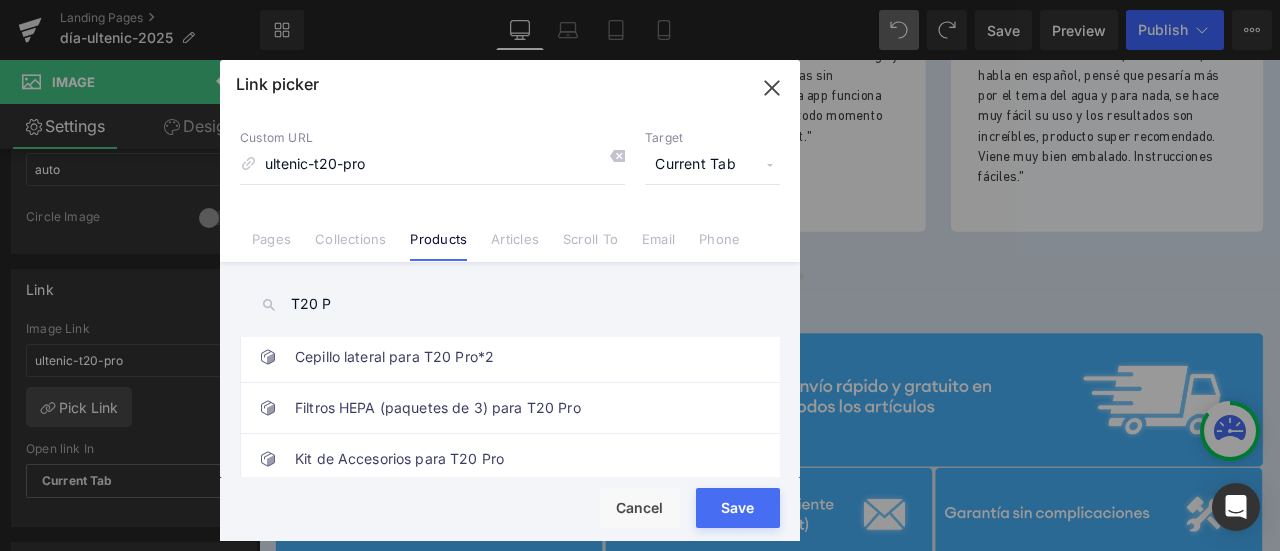 click on "T20 P" at bounding box center [510, 304] 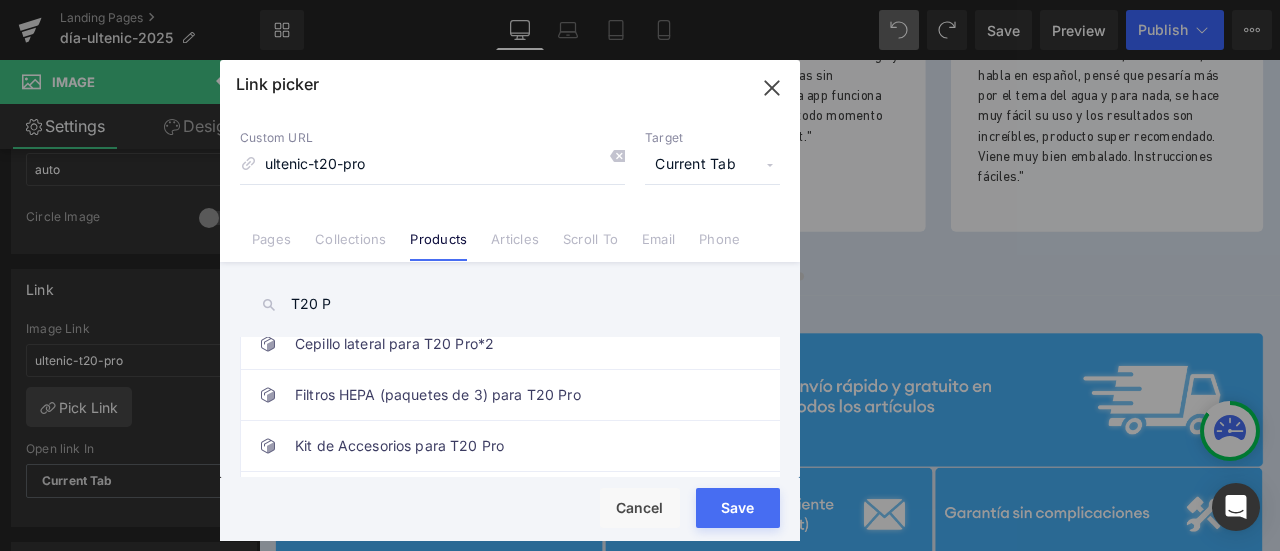 scroll, scrollTop: 374, scrollLeft: 0, axis: vertical 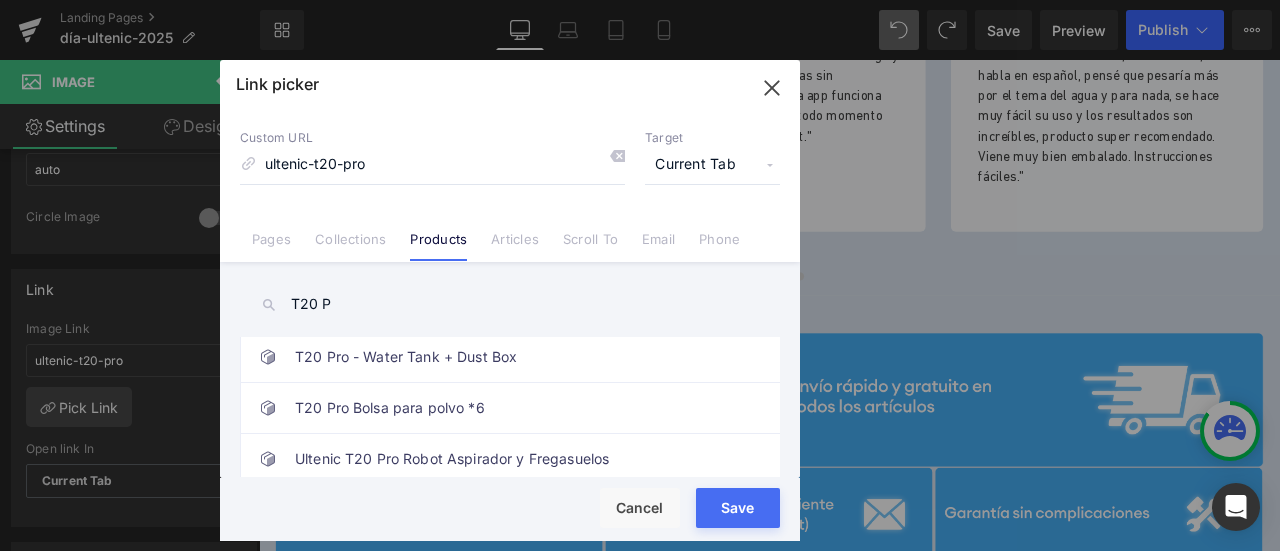 type on "T20 P" 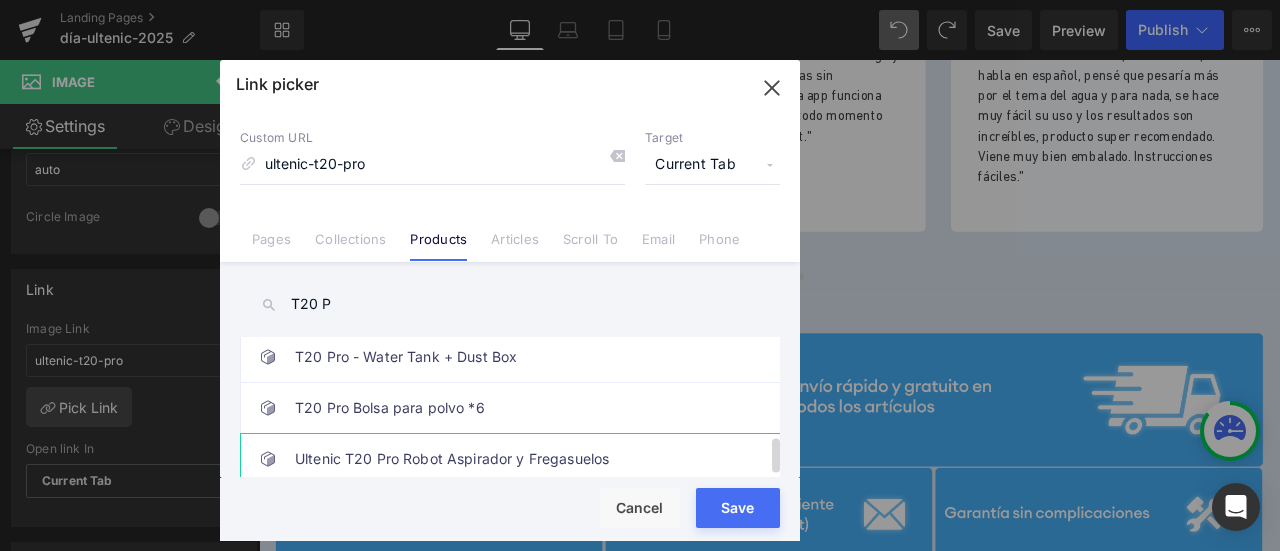 click on "Ultenic T20 Pro Robot Aspirador y Fregasuelos" at bounding box center [515, 459] 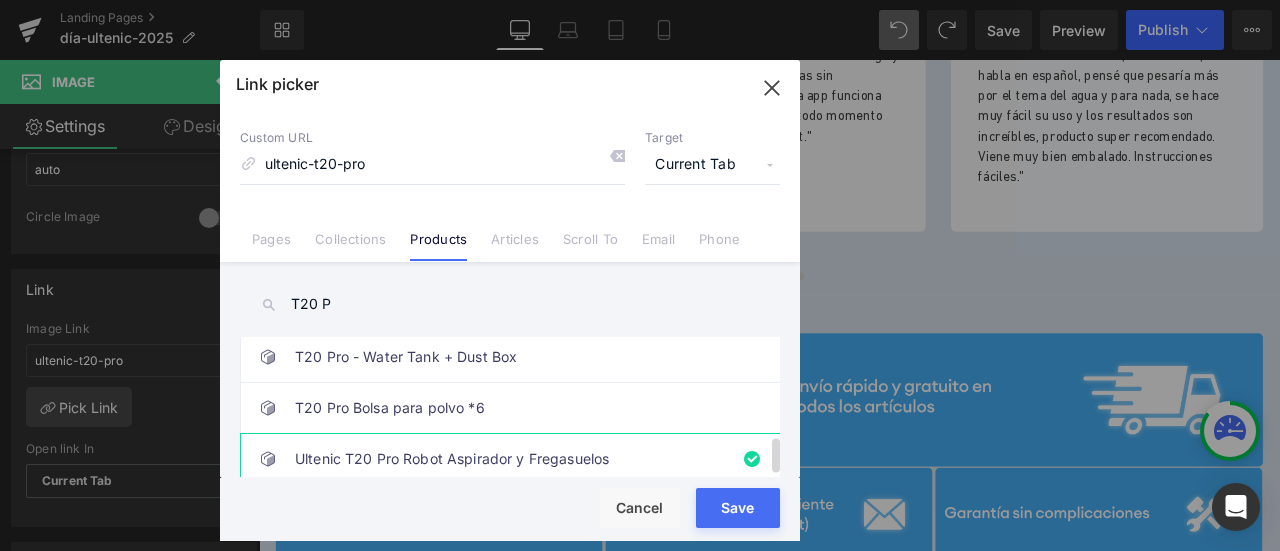 click on "Ultenic T20 Pro Robot Aspirador y Fregasuelos" at bounding box center [515, 459] 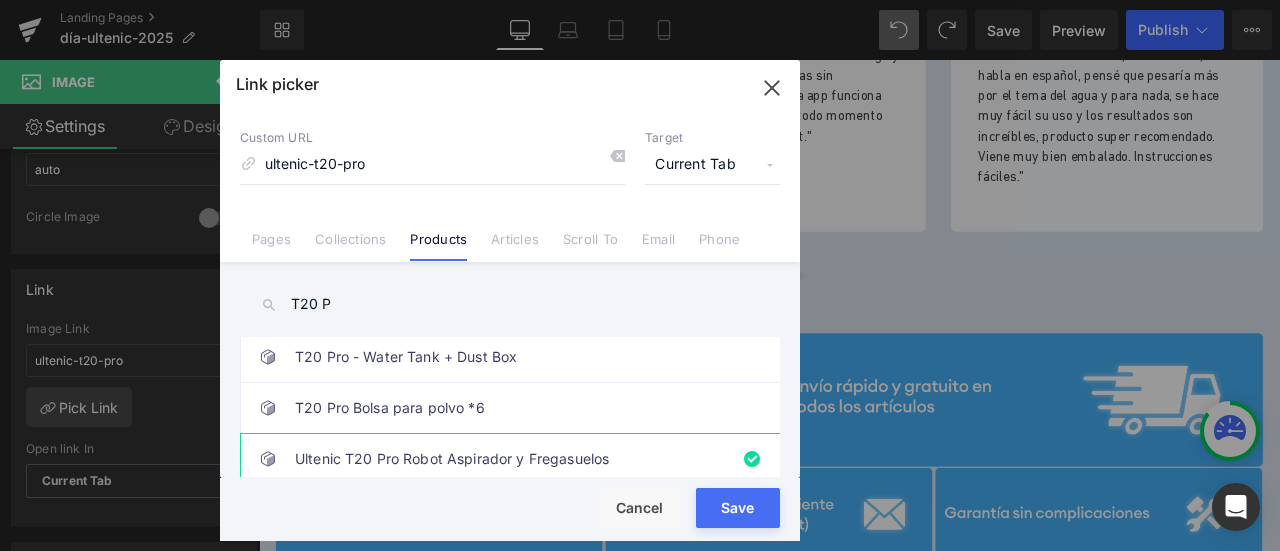 click on "Save" at bounding box center (738, 508) 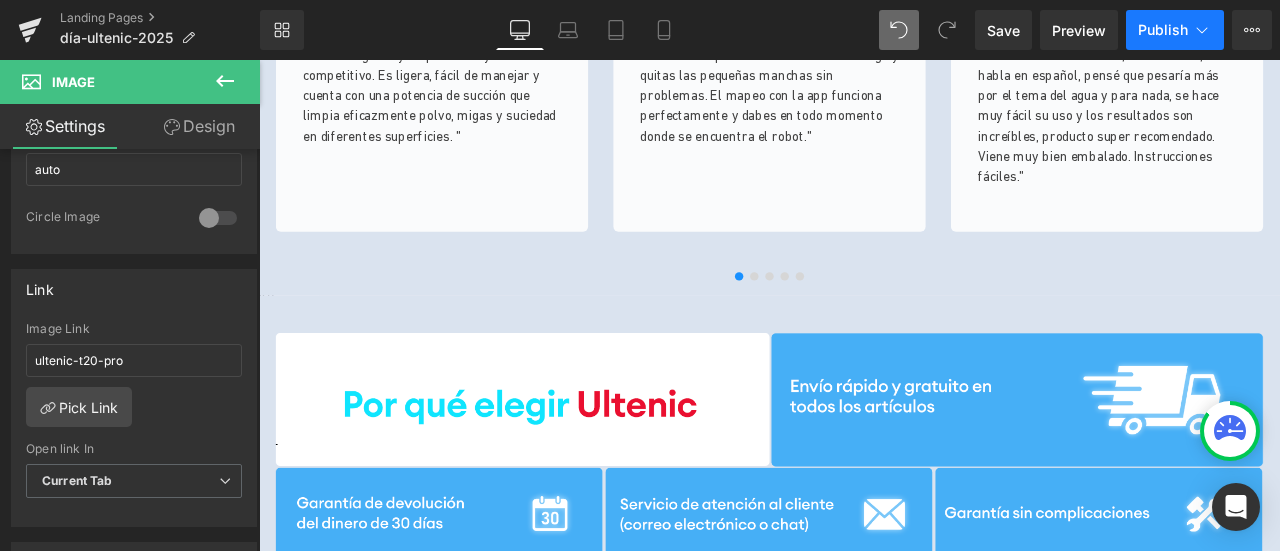 click on "Publish" at bounding box center (1175, 30) 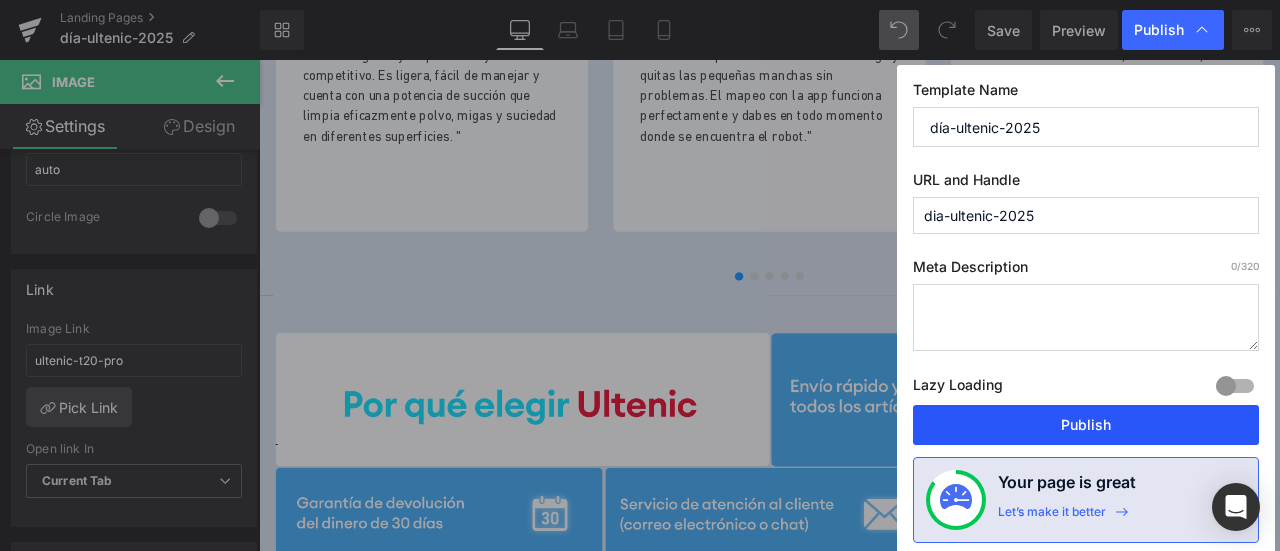 click on "Publish" at bounding box center [1086, 425] 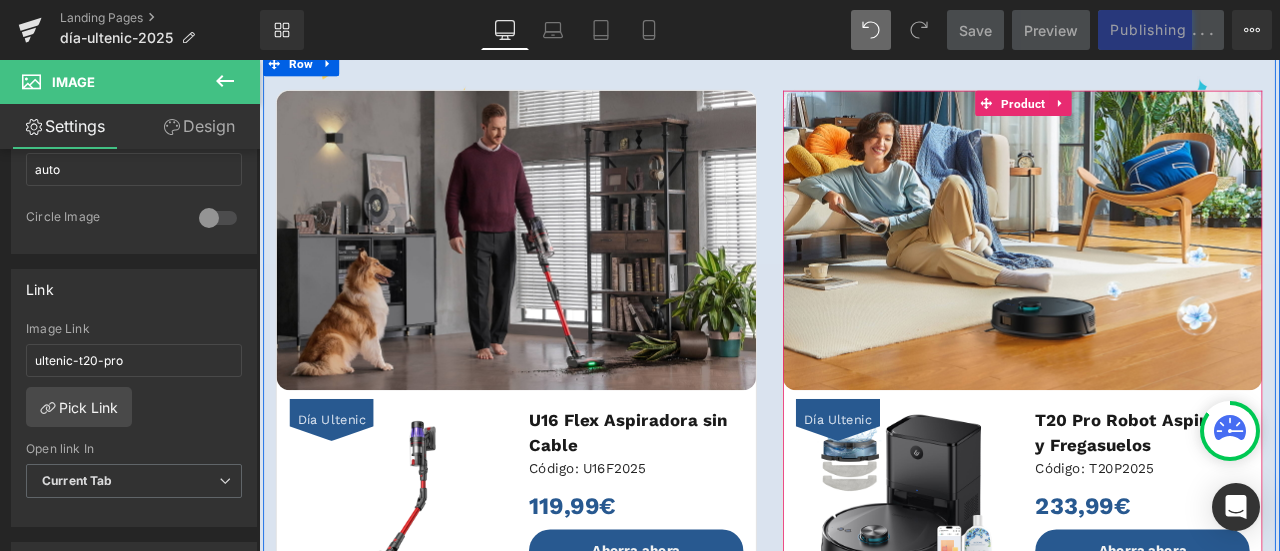 scroll, scrollTop: 1400, scrollLeft: 0, axis: vertical 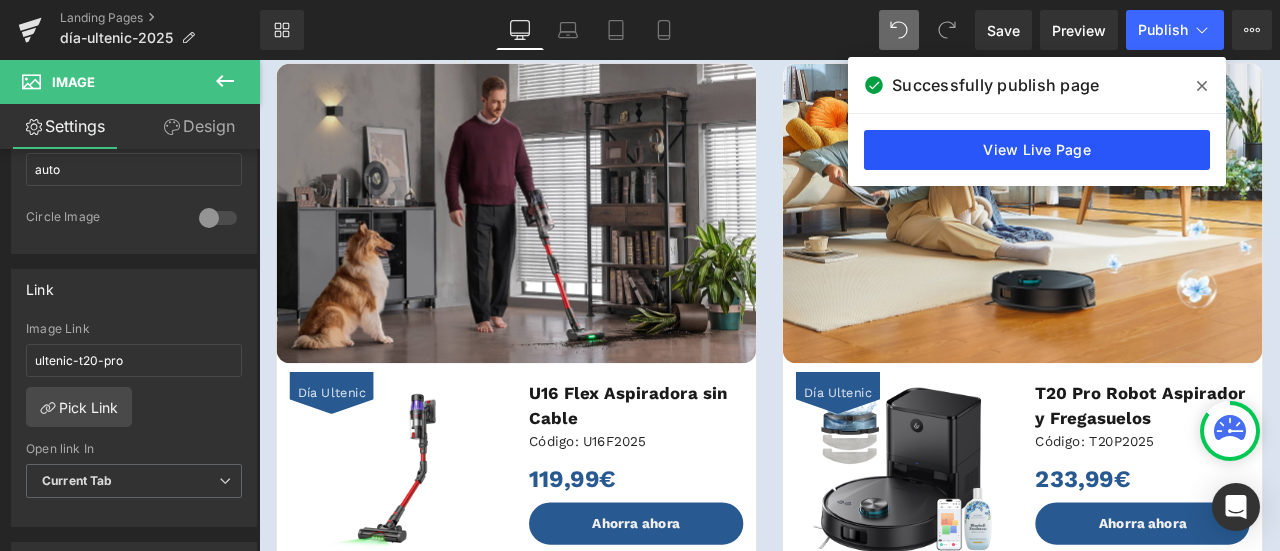 click on "View Live Page" at bounding box center [1037, 150] 